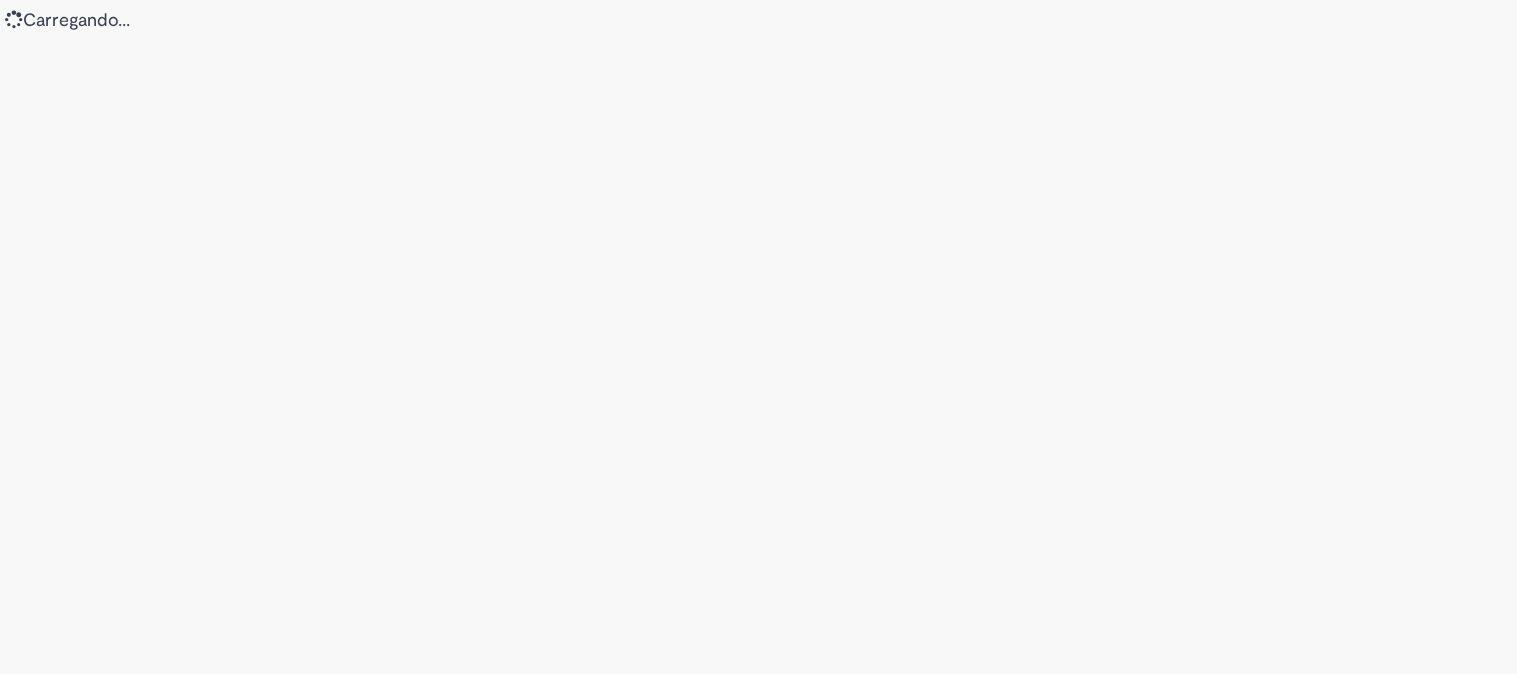 scroll, scrollTop: 0, scrollLeft: 0, axis: both 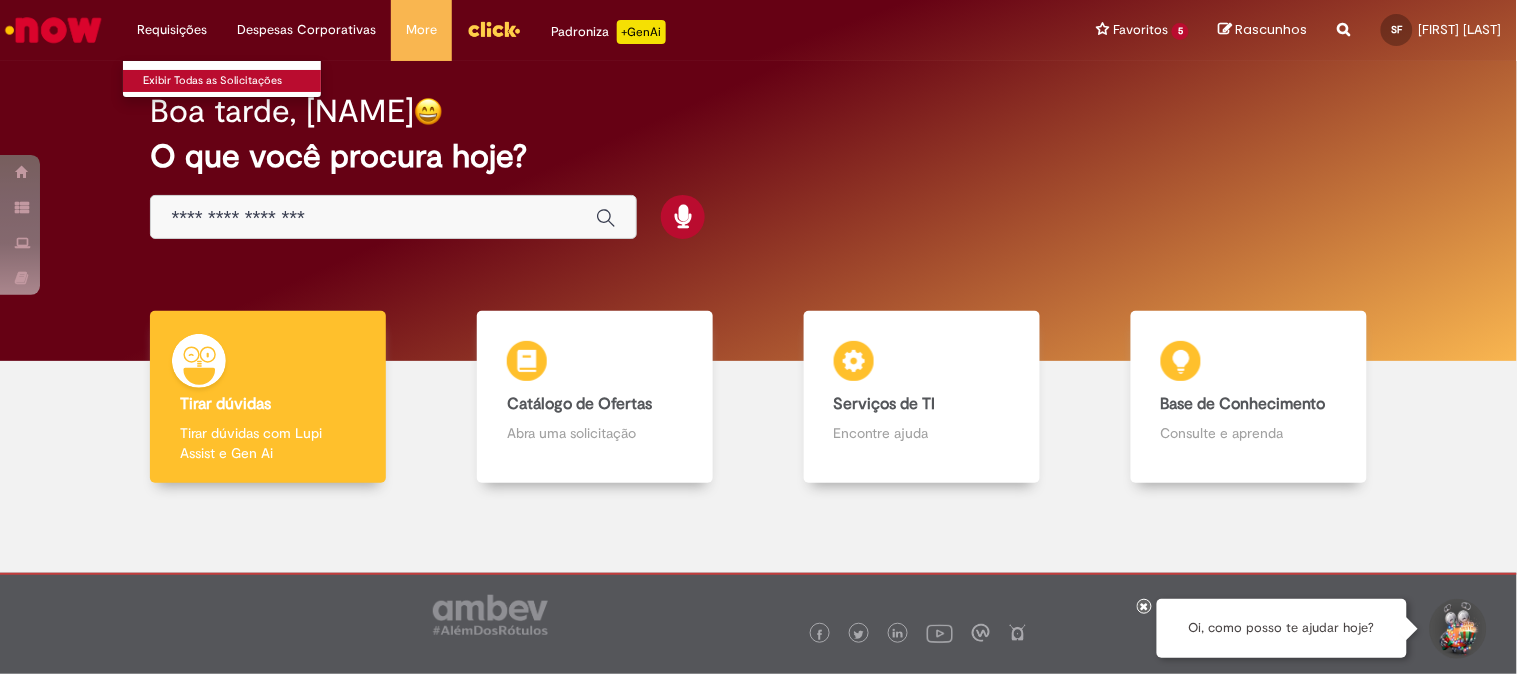 click on "Exibir Todas as Solicitações" at bounding box center [233, 81] 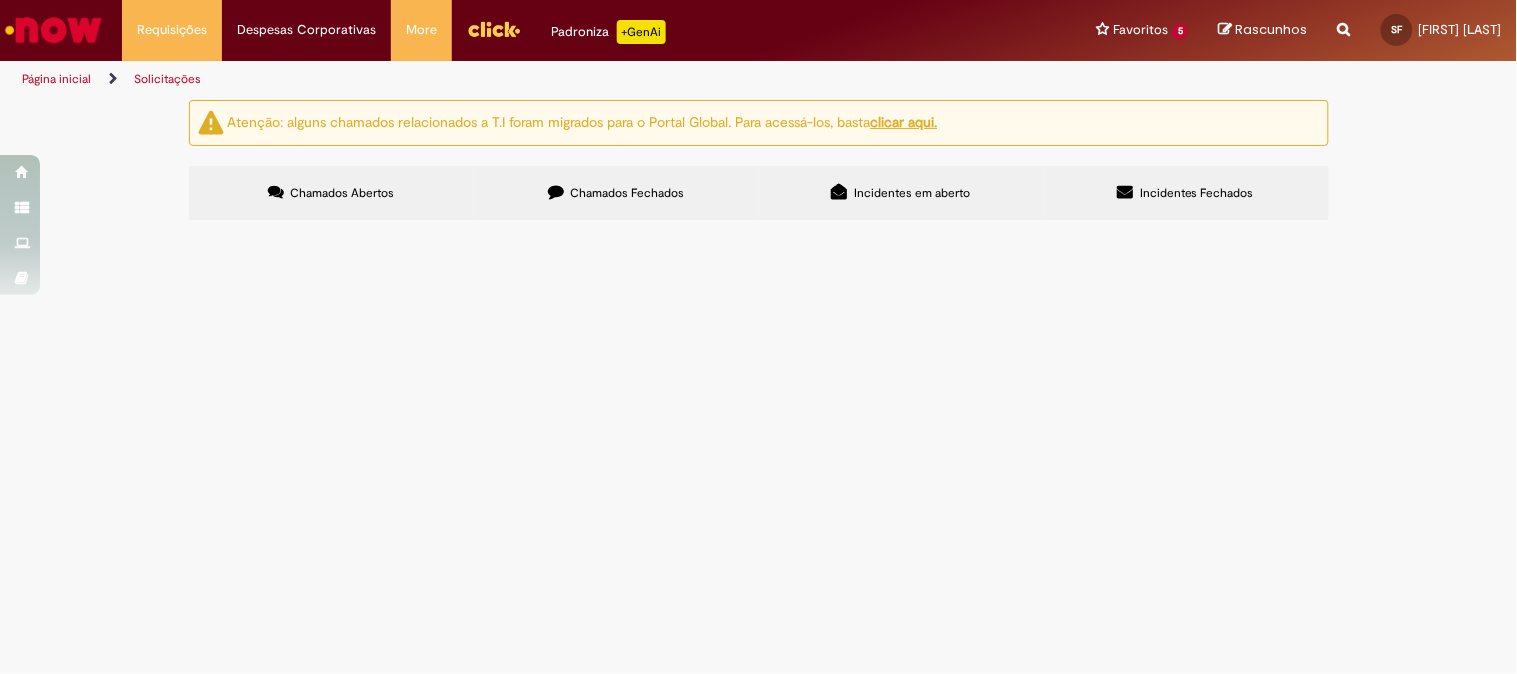 click at bounding box center [53, 30] 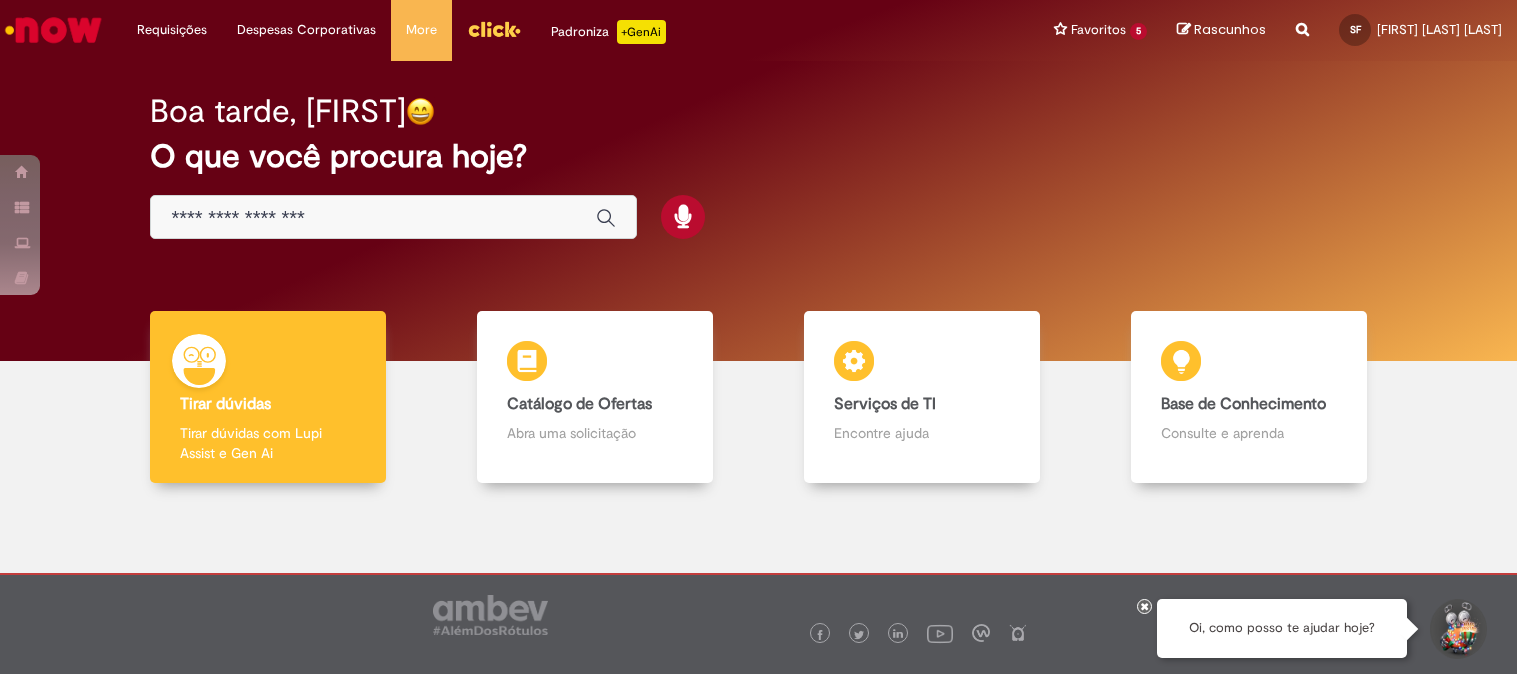 scroll, scrollTop: 0, scrollLeft: 0, axis: both 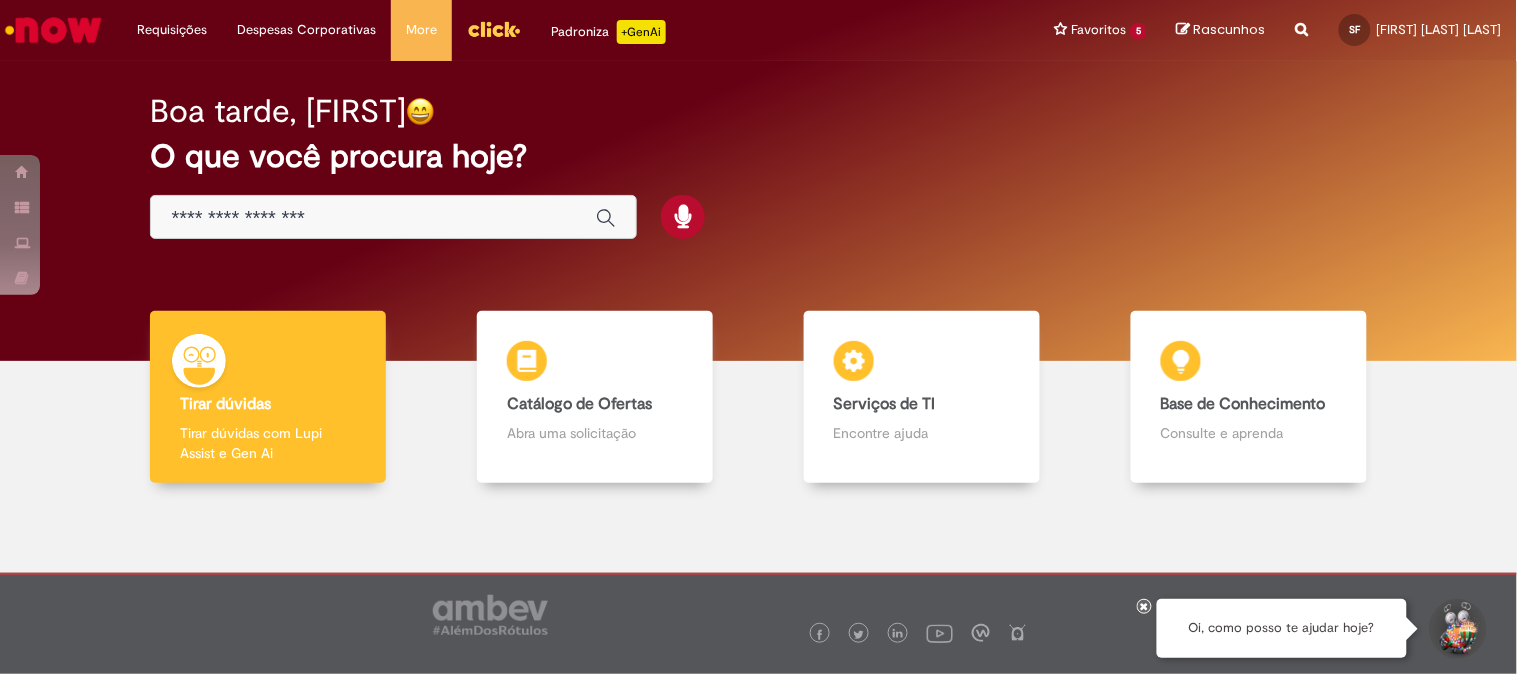 click at bounding box center [373, 218] 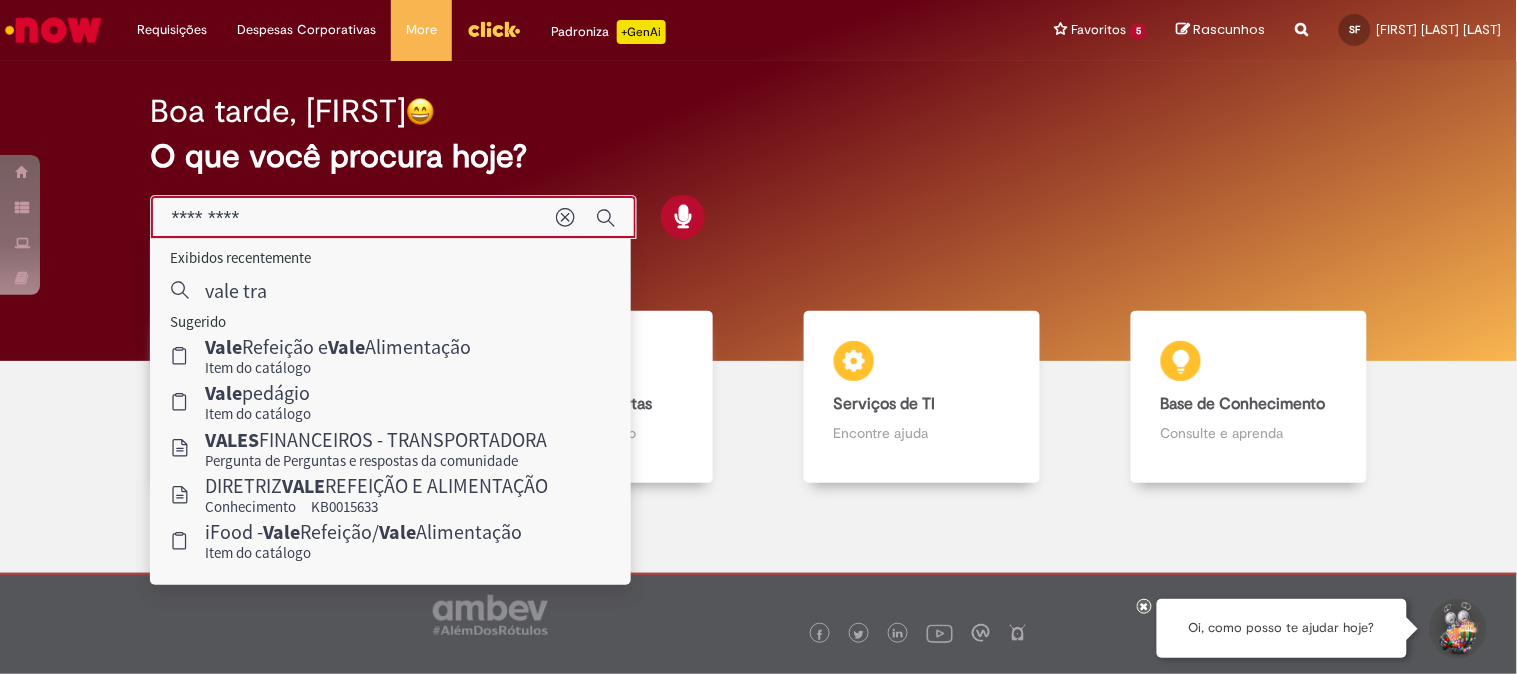 type on "**********" 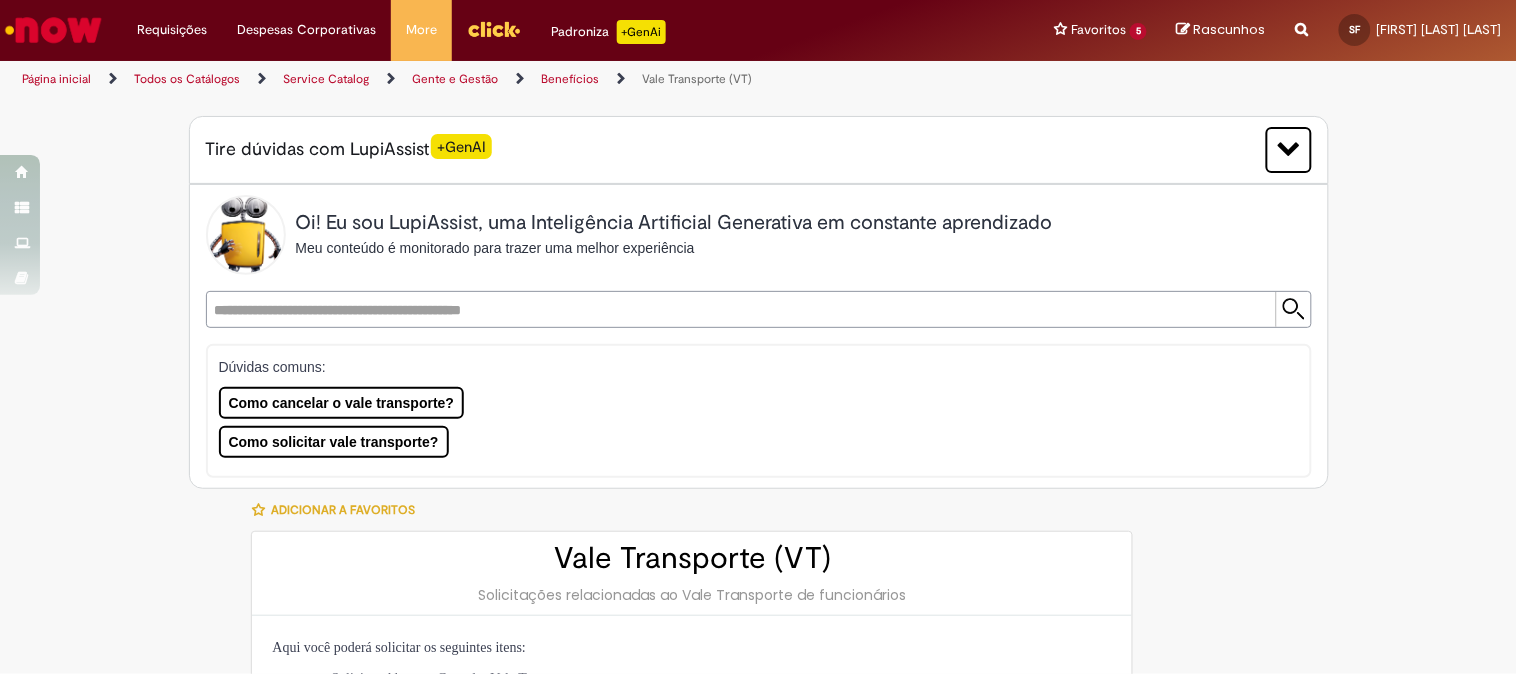 type on "********" 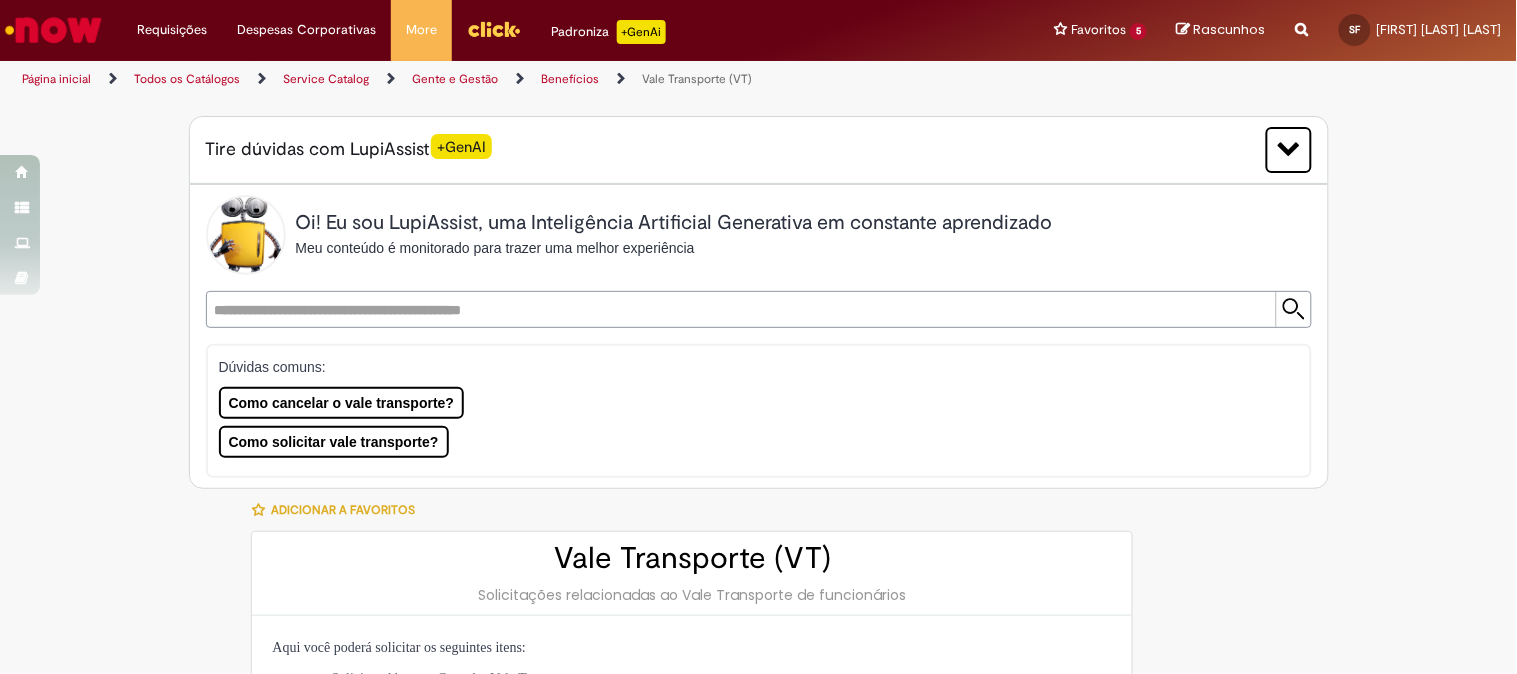 type on "**********" 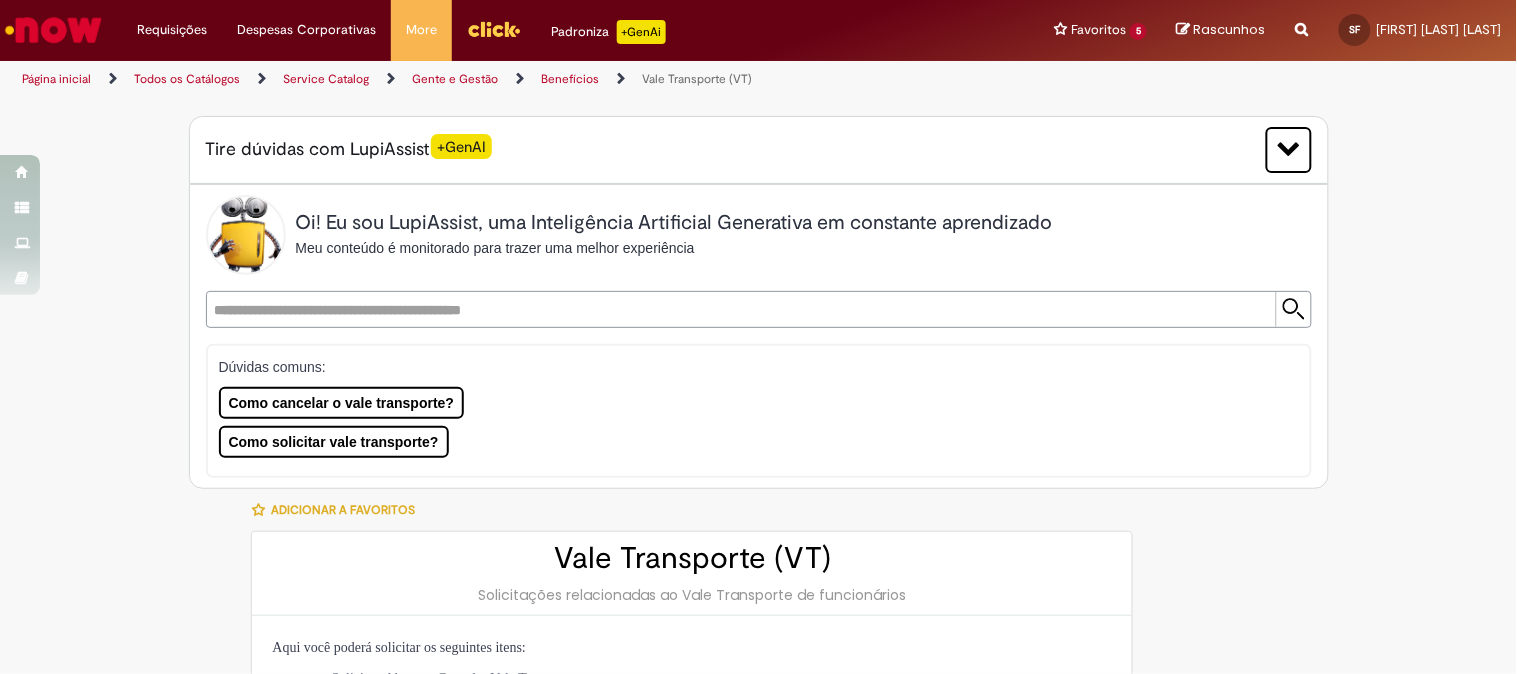 type on "**********" 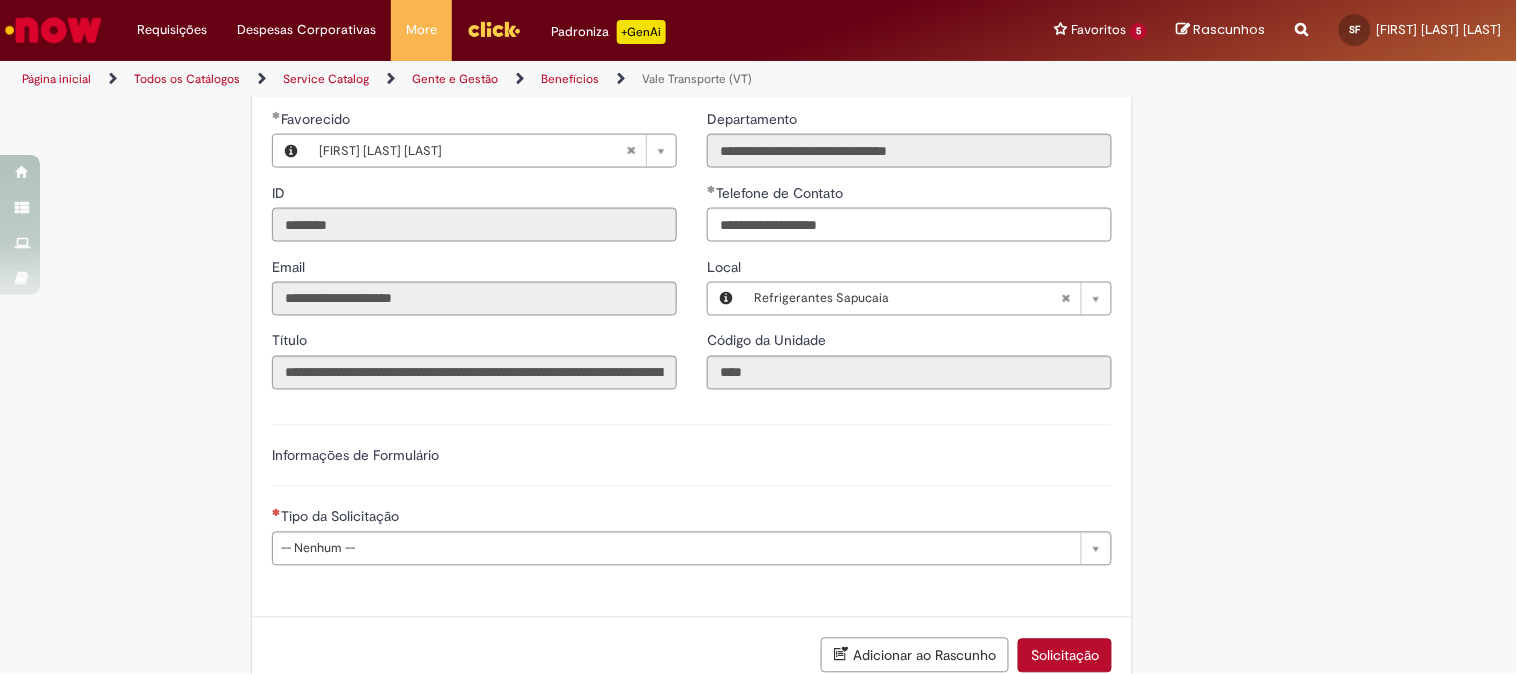 scroll, scrollTop: 888, scrollLeft: 0, axis: vertical 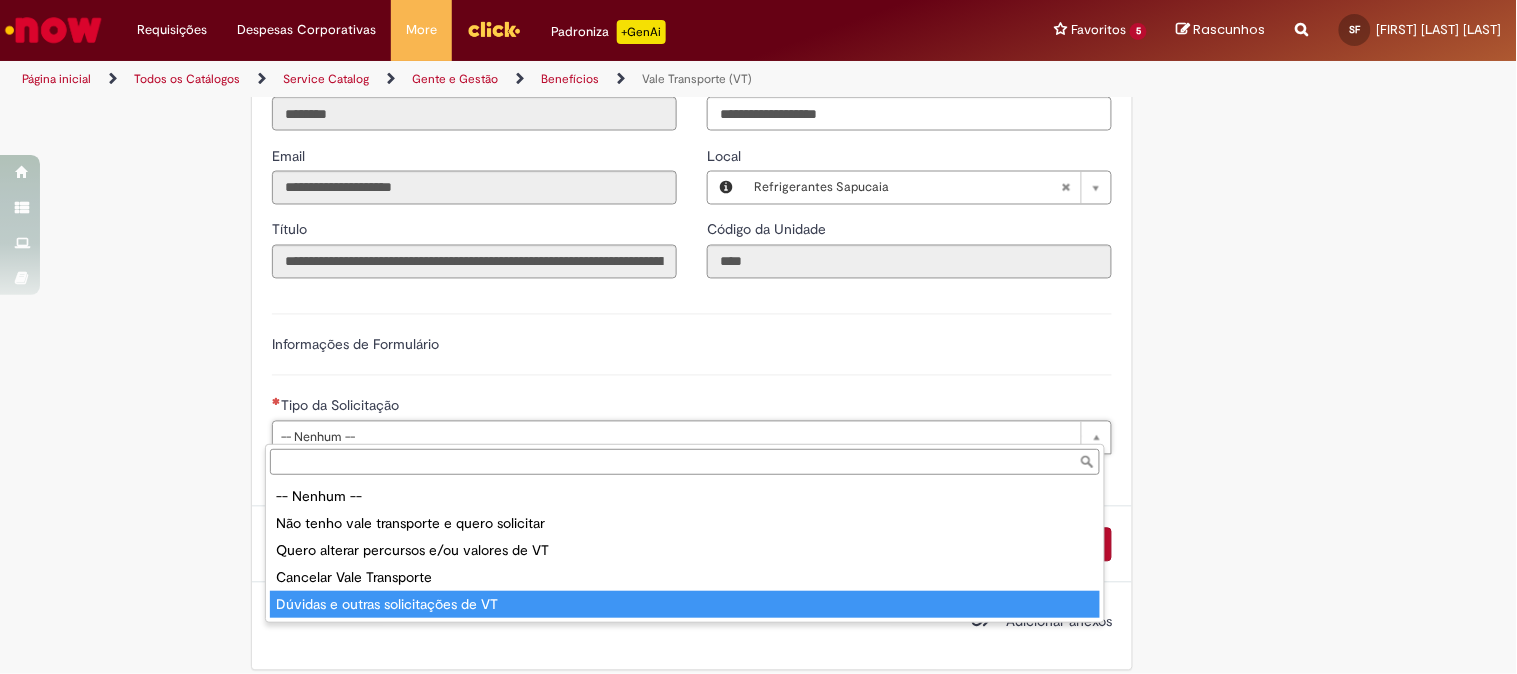 type on "**********" 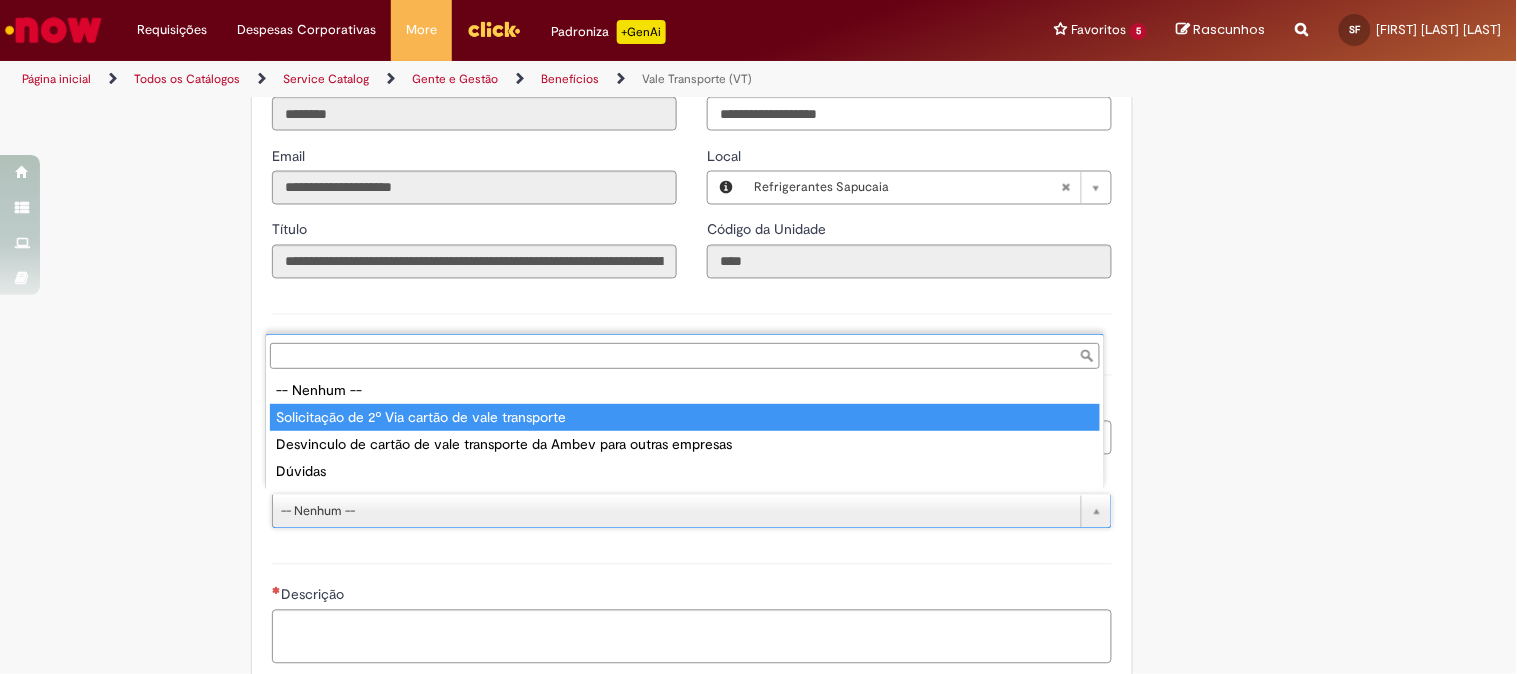 type on "**********" 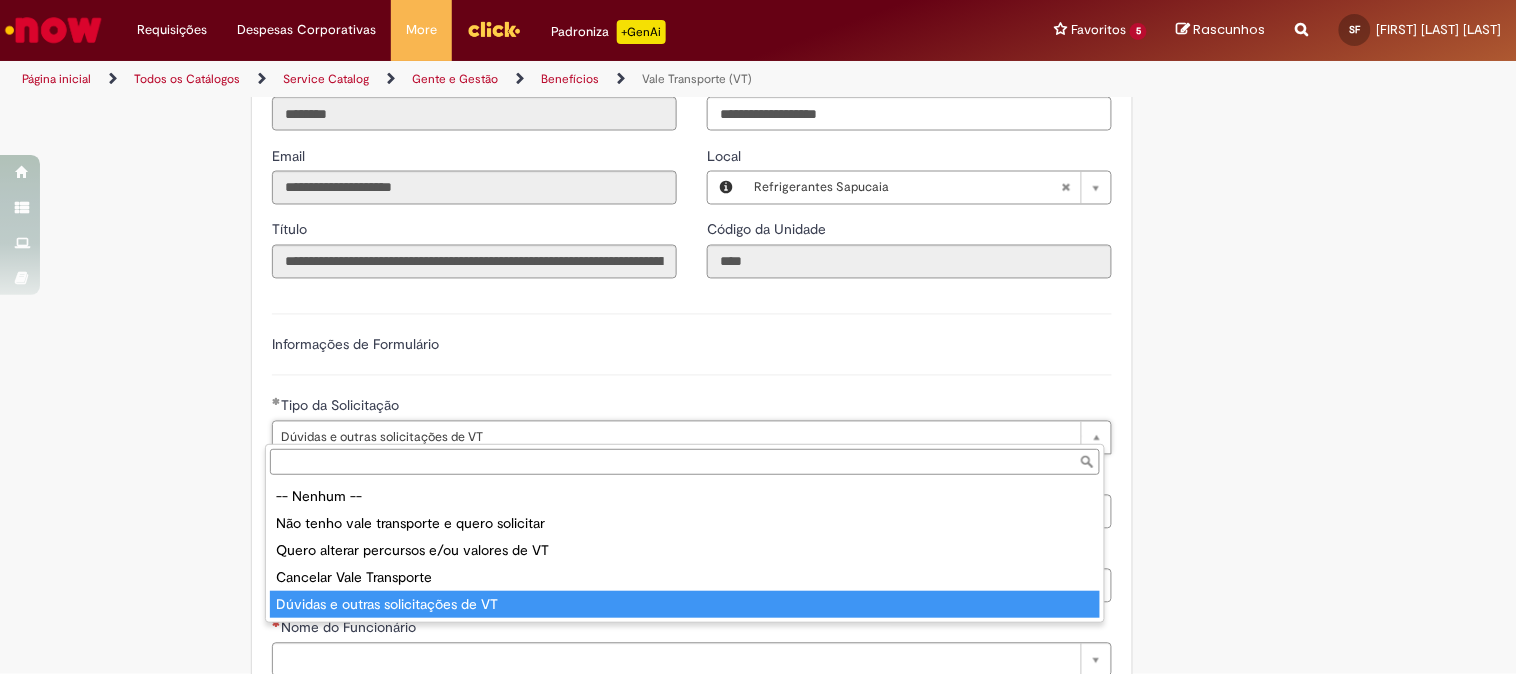 type on "**********" 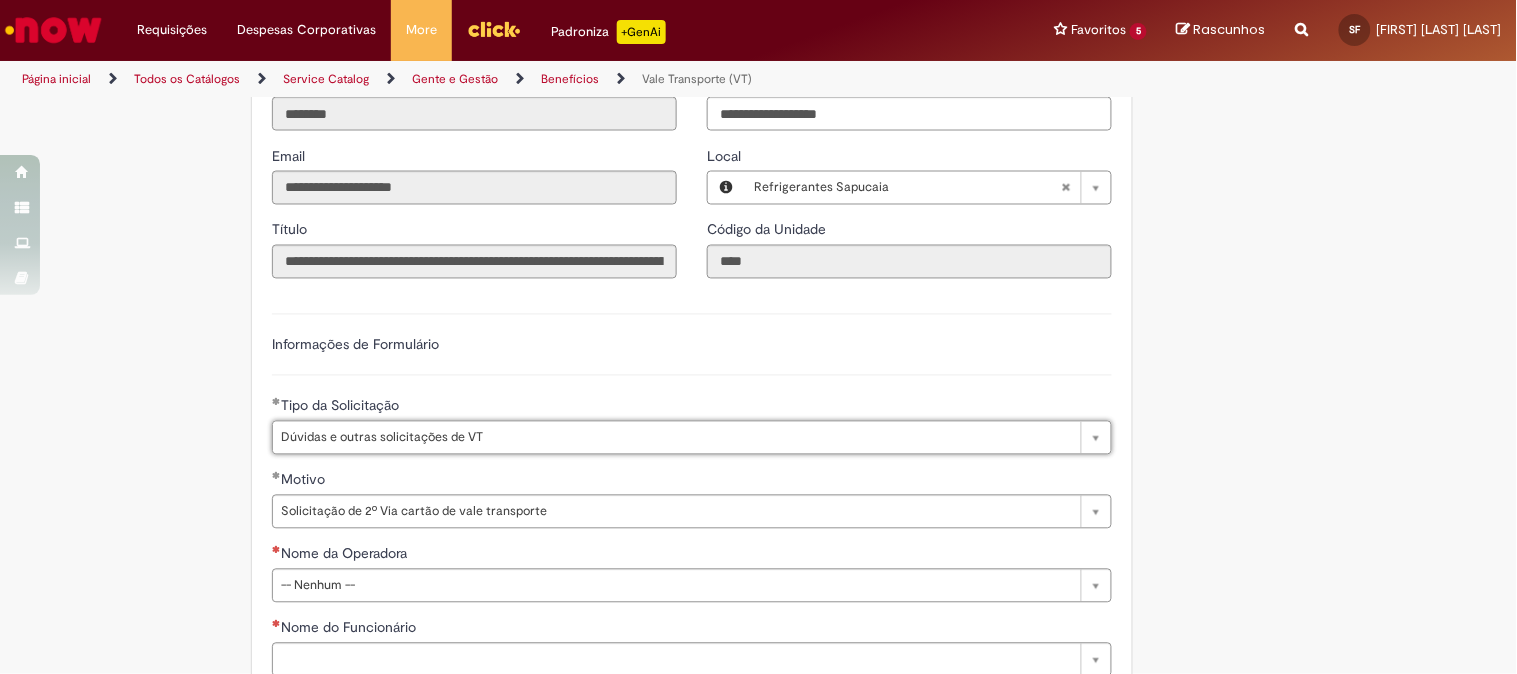 scroll, scrollTop: 0, scrollLeft: 221, axis: horizontal 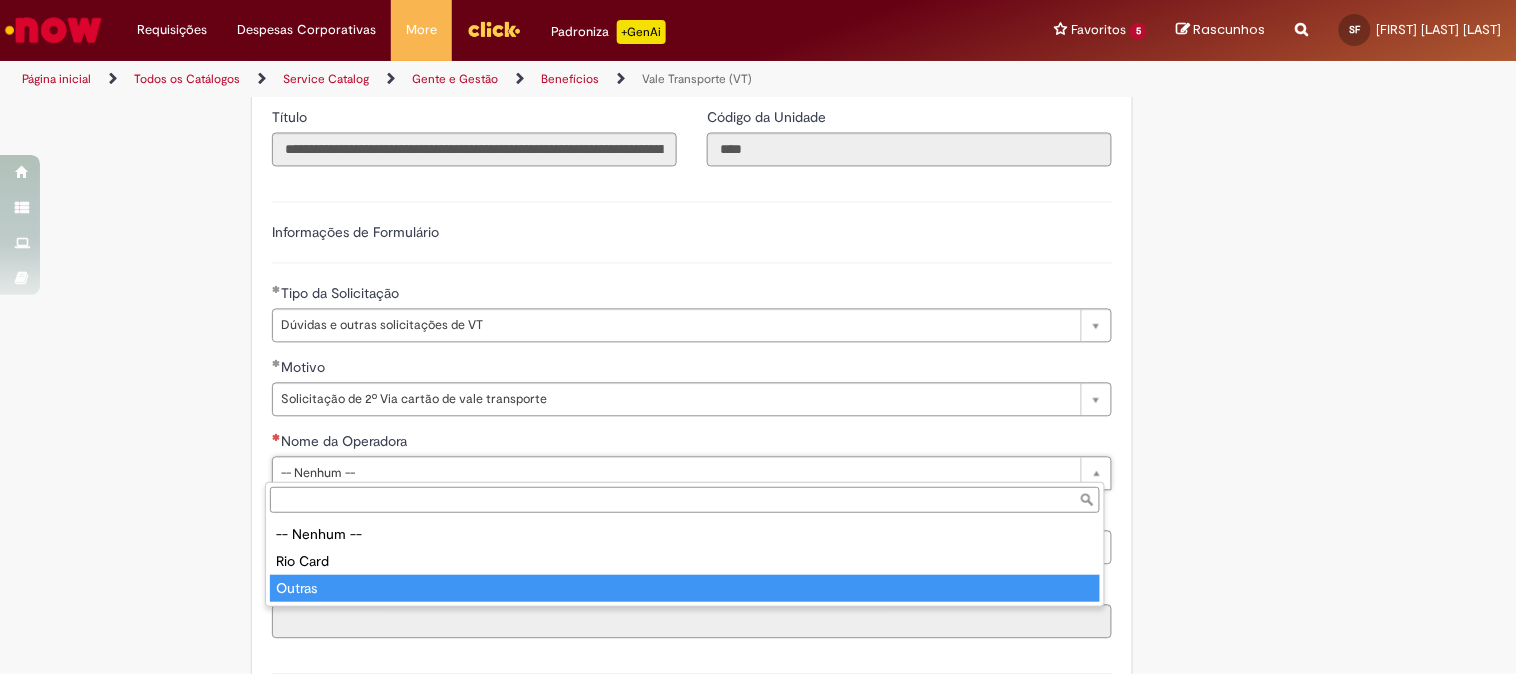 type on "******" 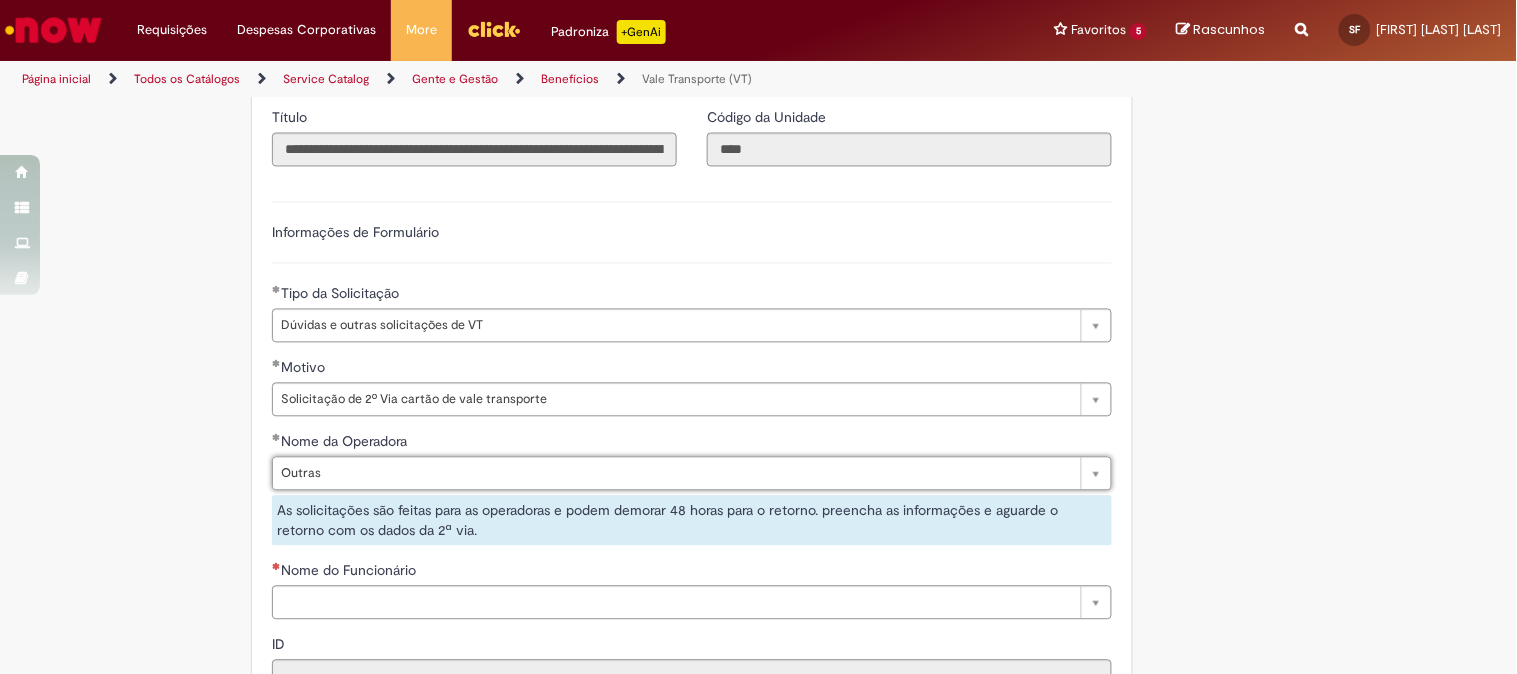 scroll, scrollTop: 1222, scrollLeft: 0, axis: vertical 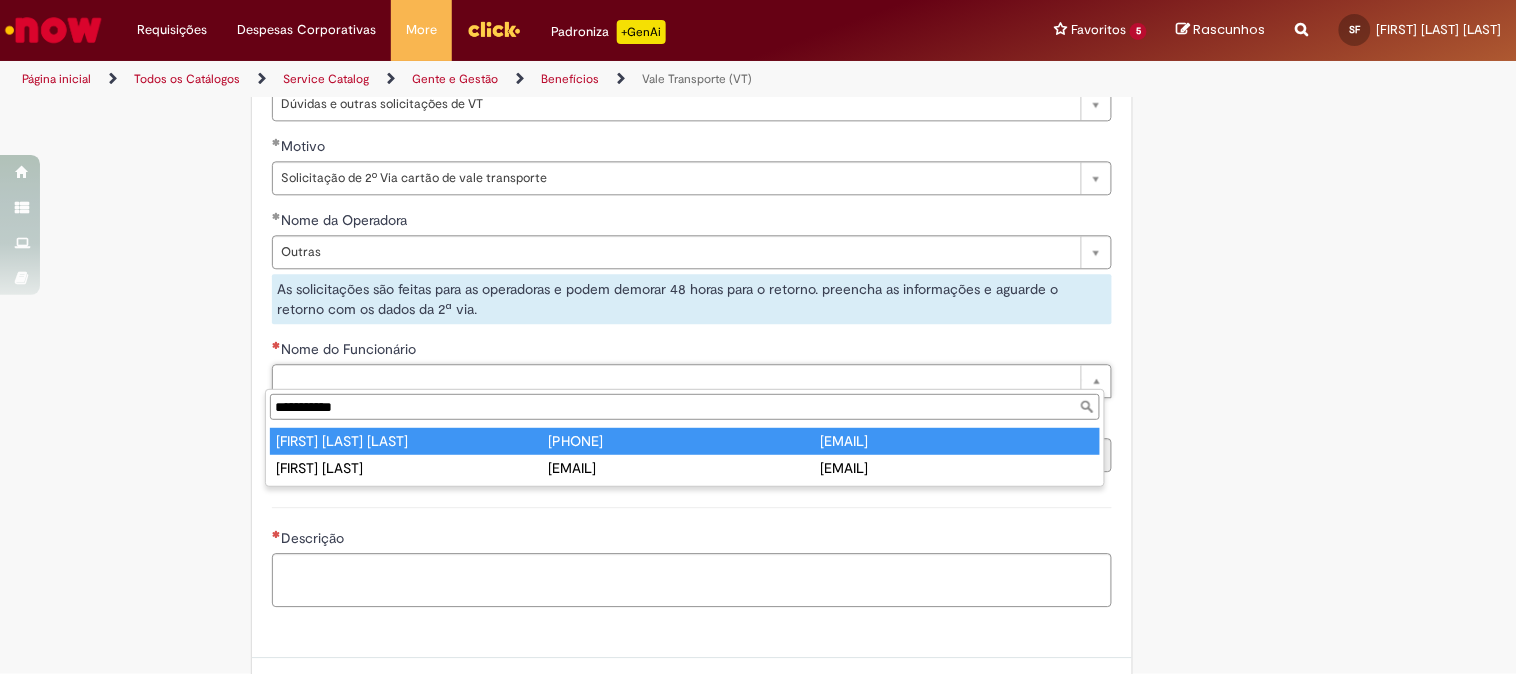 type on "**********" 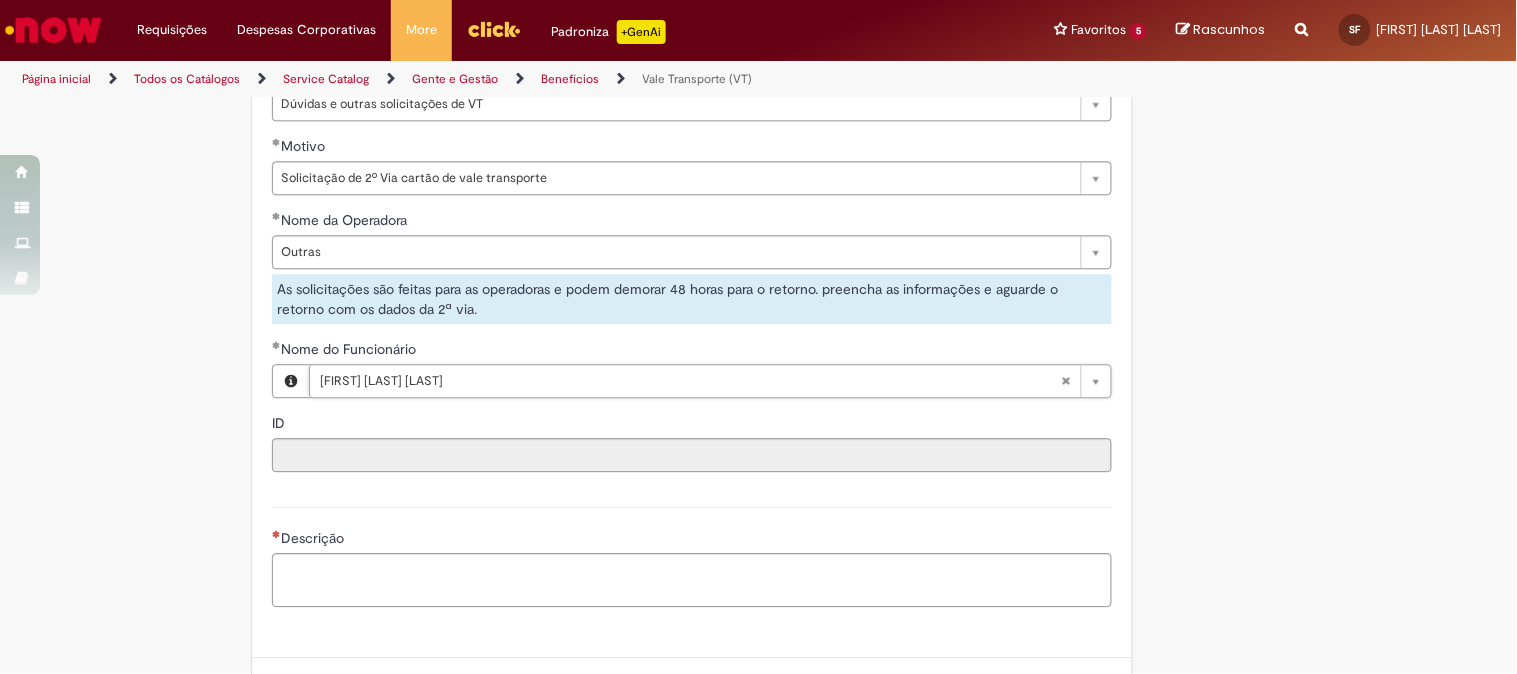 type on "********" 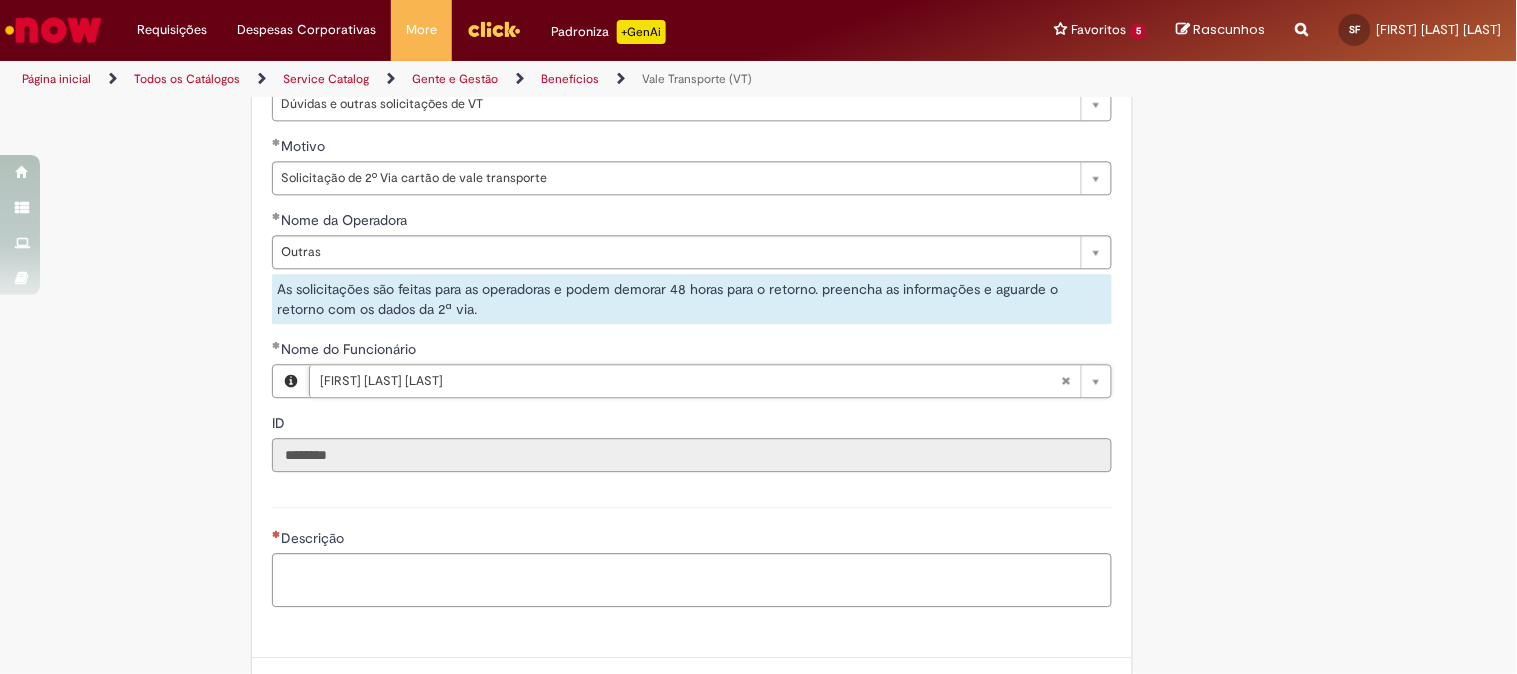 click on "********" at bounding box center [692, 455] 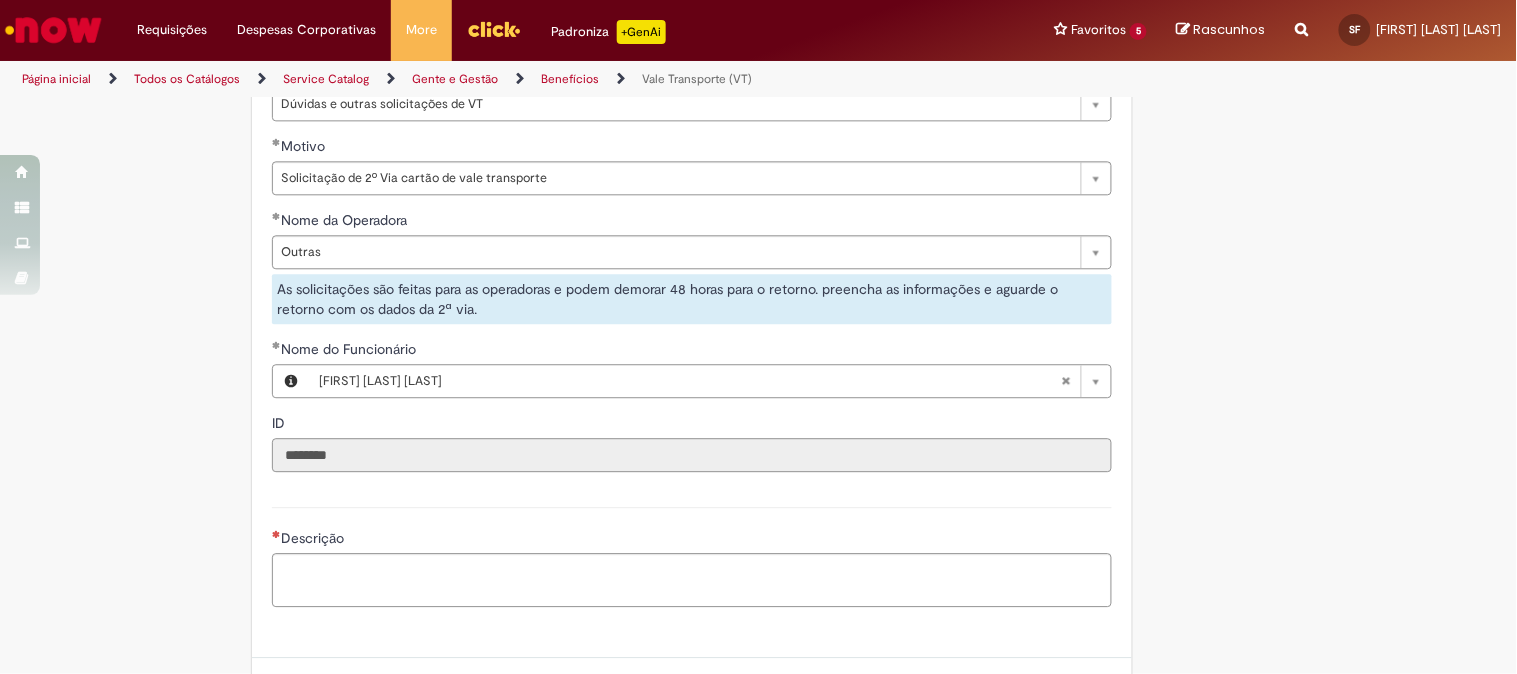 scroll, scrollTop: 1387, scrollLeft: 0, axis: vertical 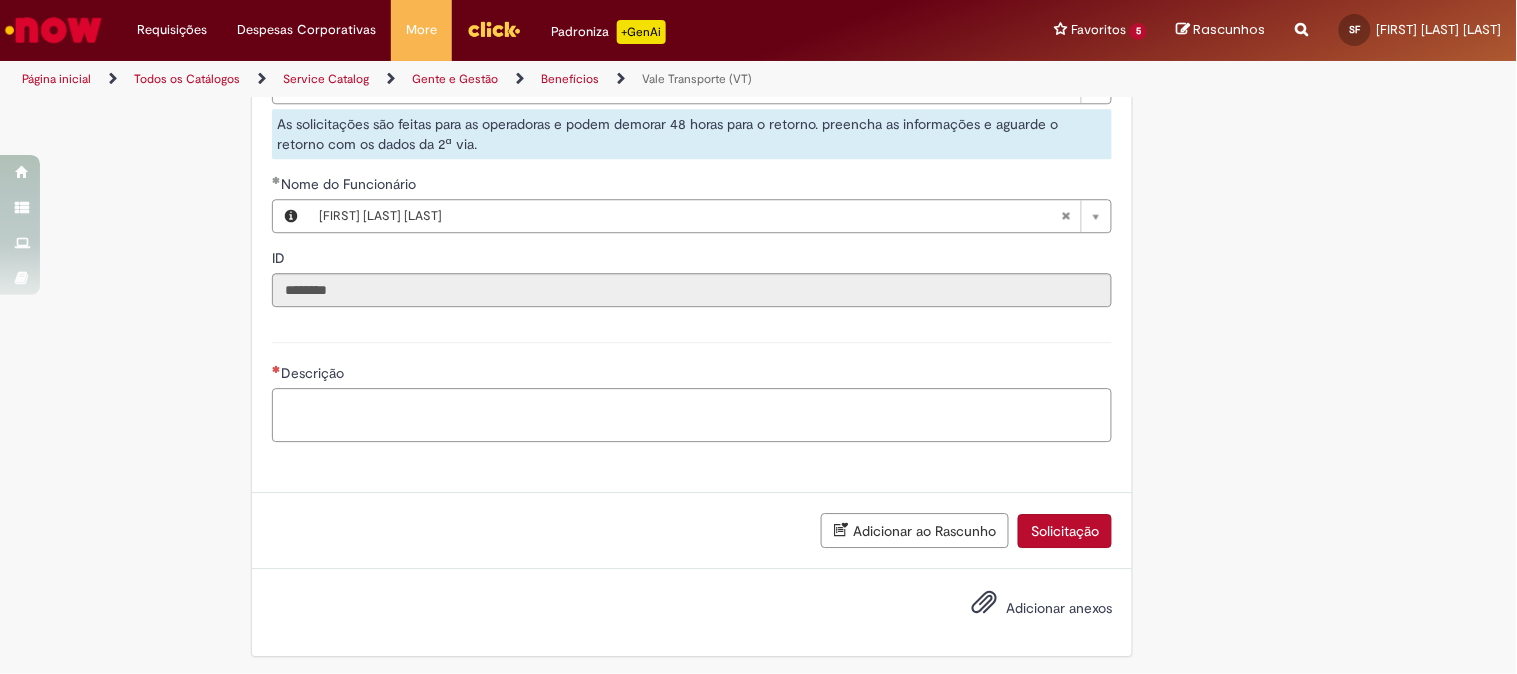 click on "Descrição" at bounding box center [692, 415] 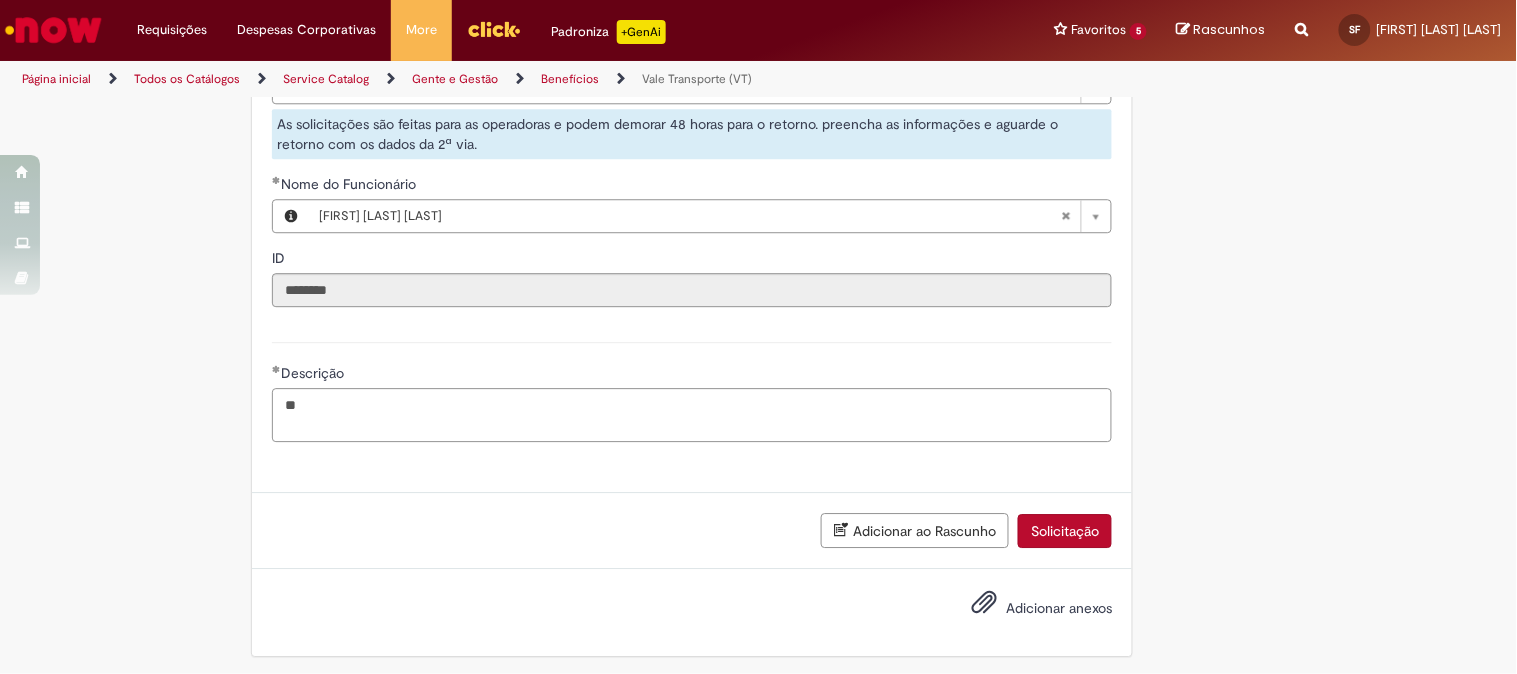 type on "*" 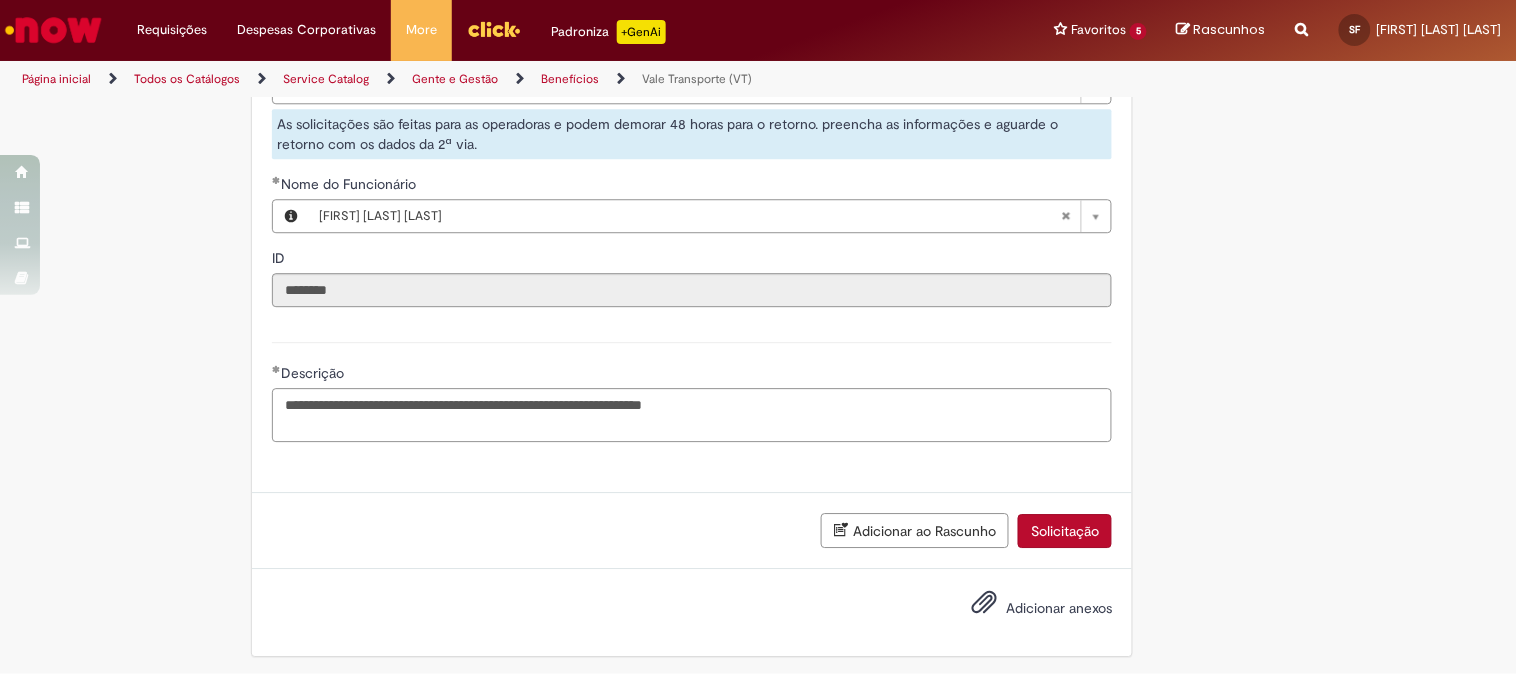 scroll, scrollTop: 1054, scrollLeft: 0, axis: vertical 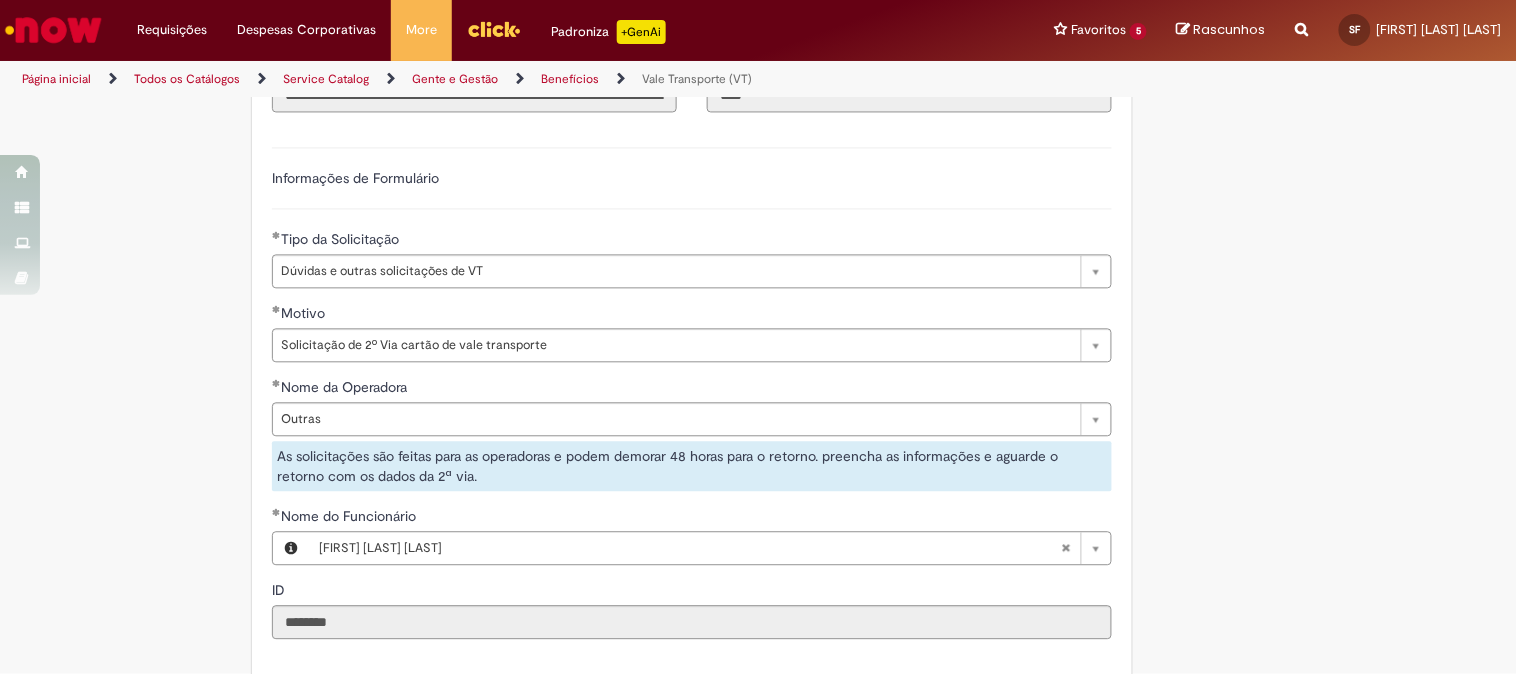 type on "**********" 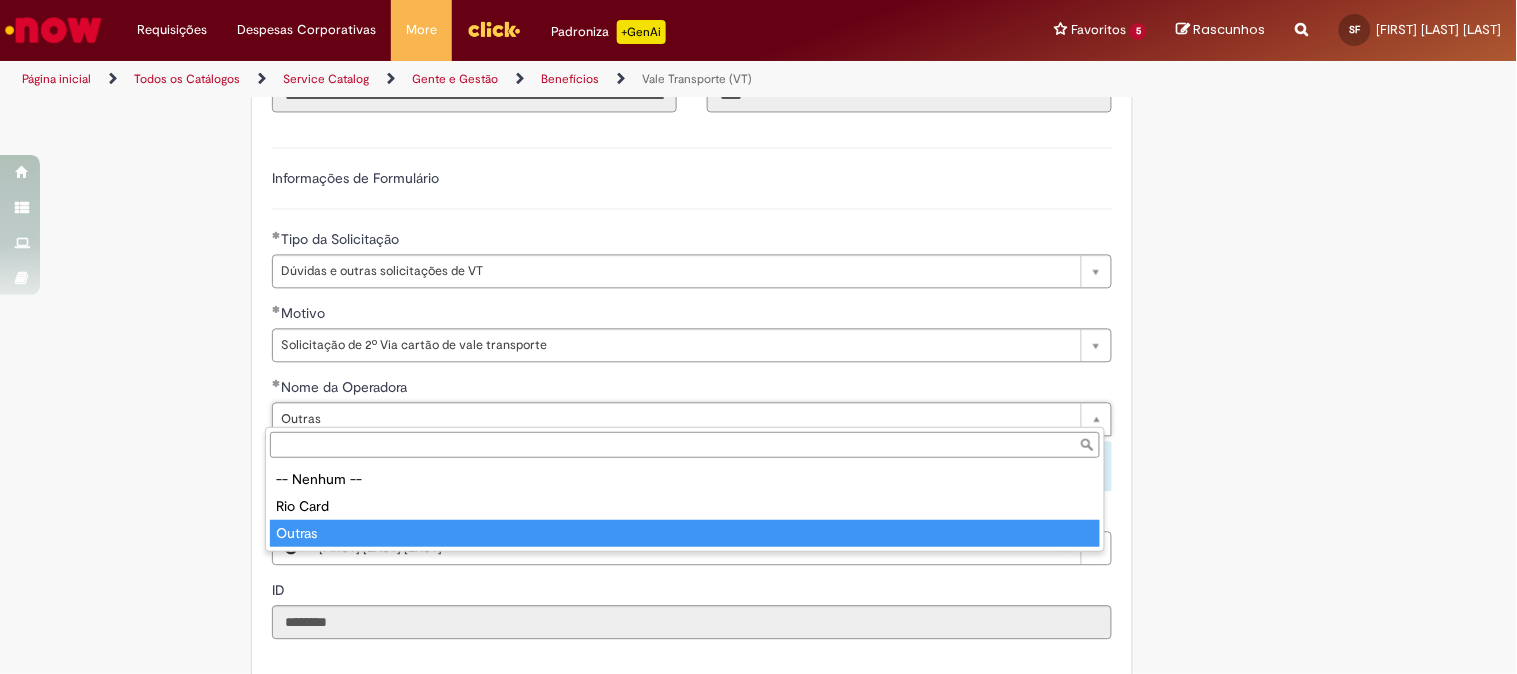 type on "******" 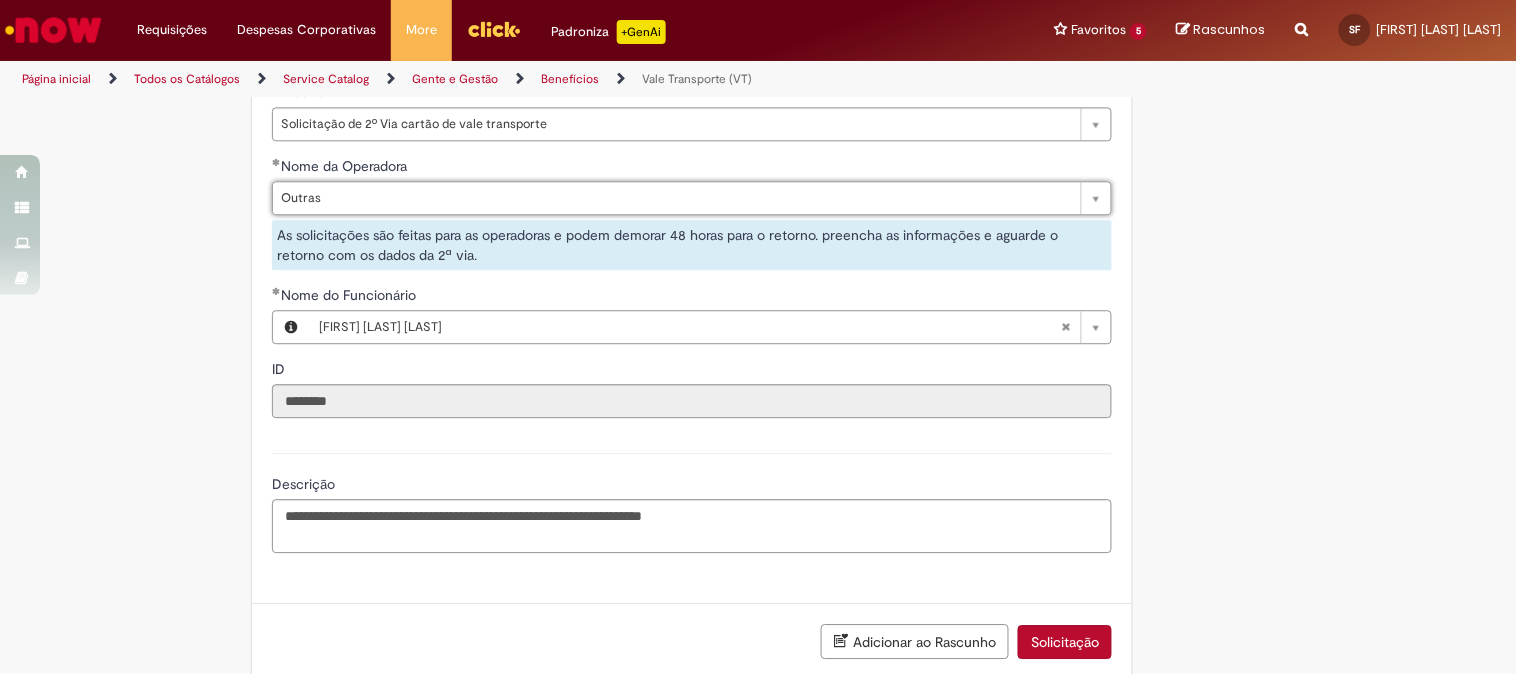 scroll, scrollTop: 1387, scrollLeft: 0, axis: vertical 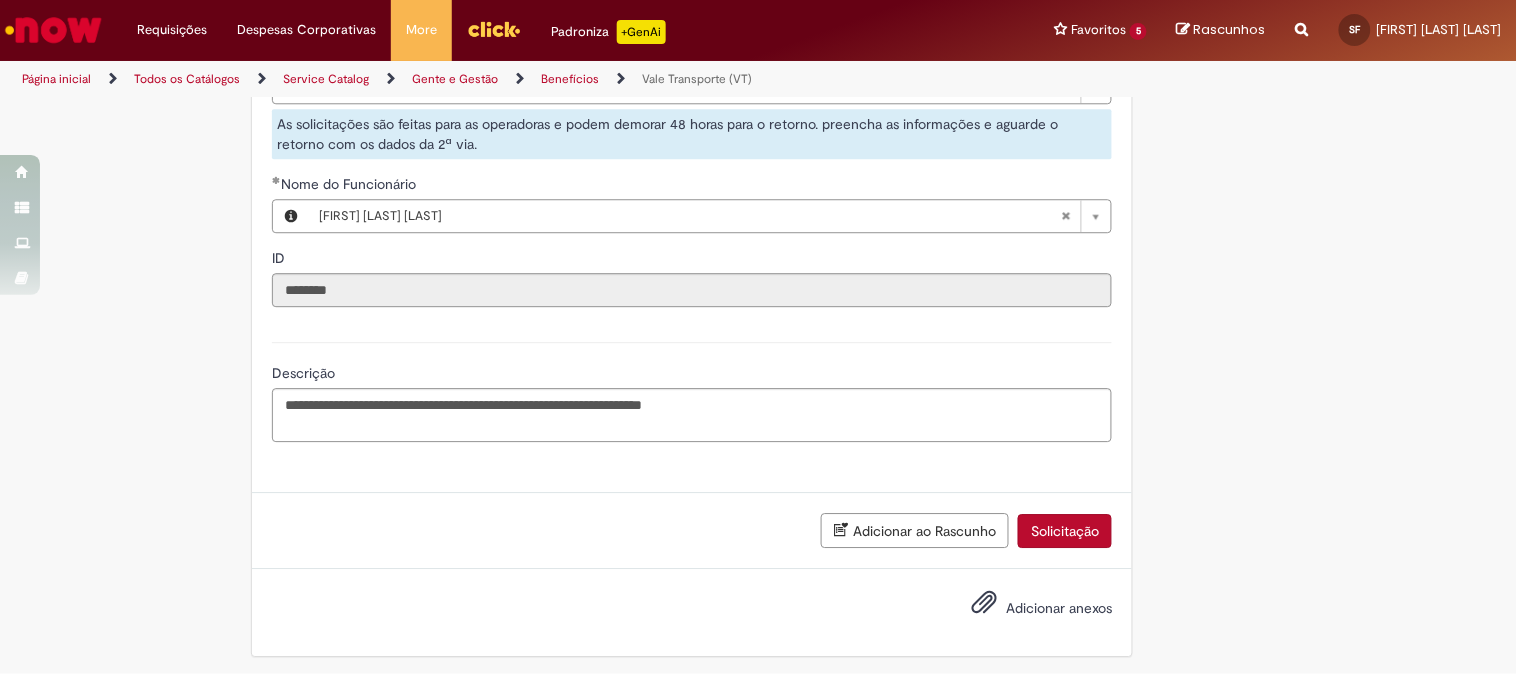 click on "Solicitação" at bounding box center [1065, 531] 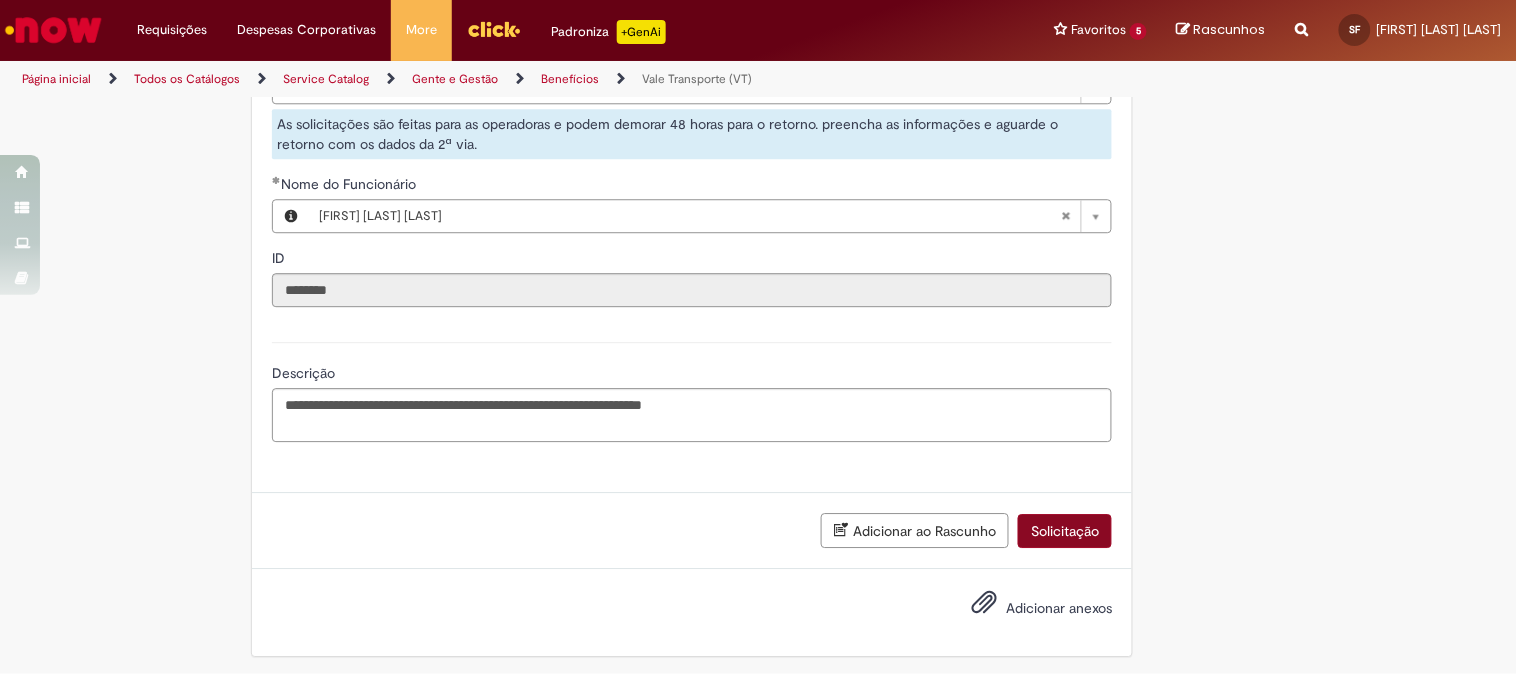 scroll, scrollTop: 0, scrollLeft: 0, axis: both 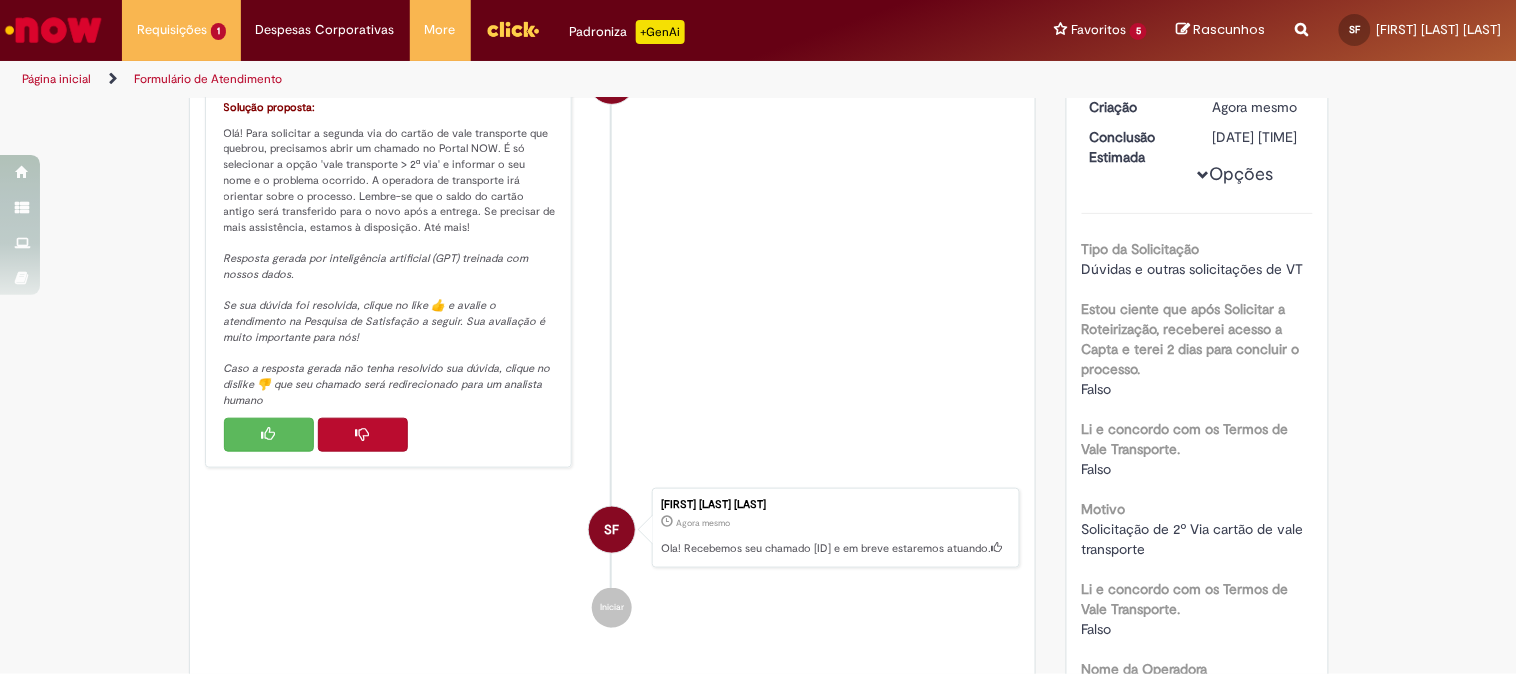 click at bounding box center (269, 435) 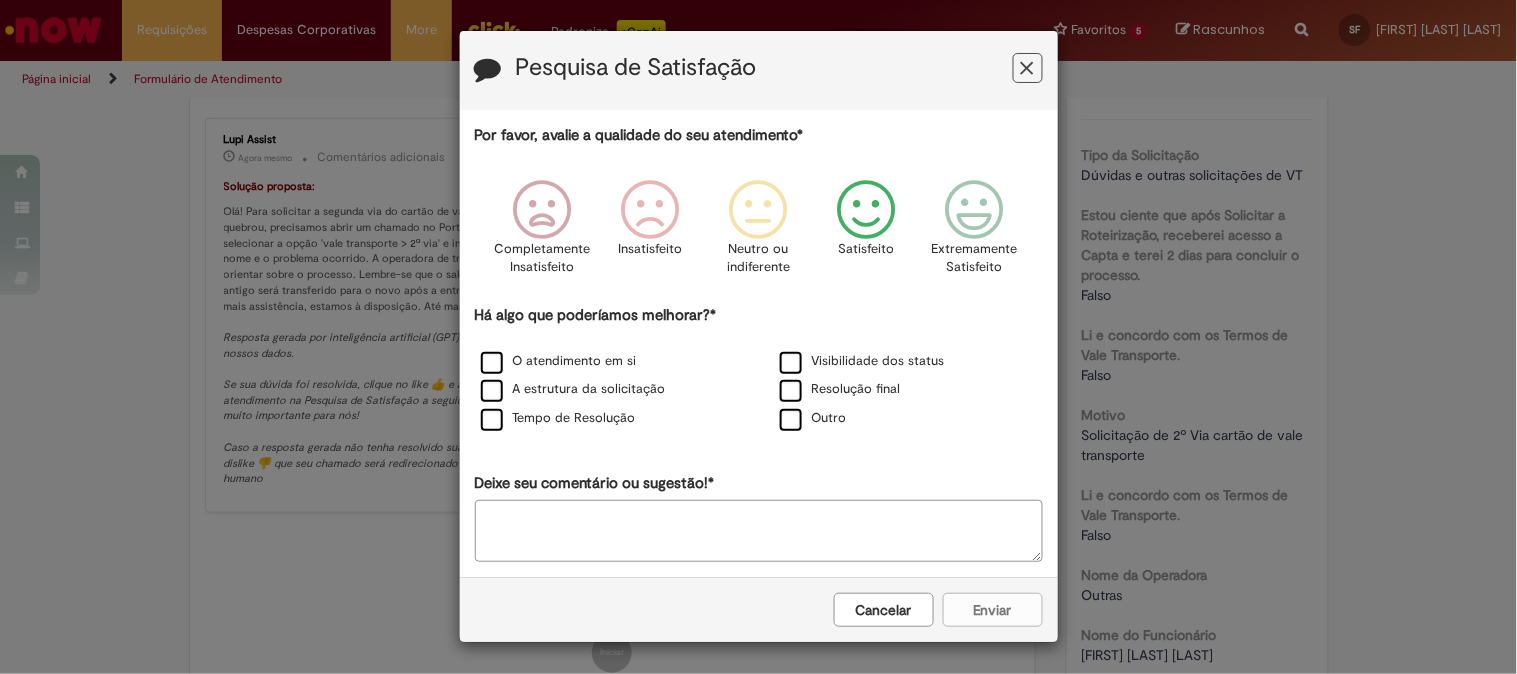 scroll, scrollTop: 260, scrollLeft: 0, axis: vertical 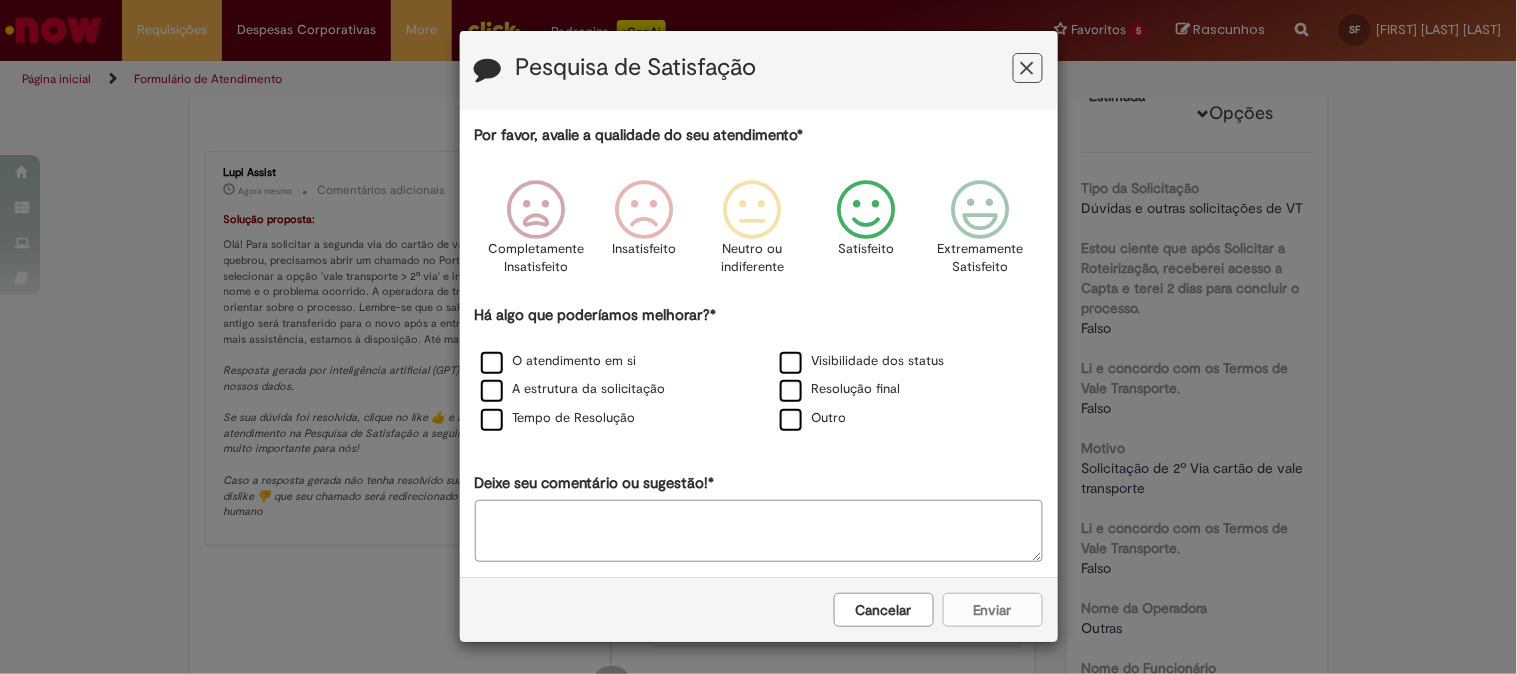 click at bounding box center (866, 210) 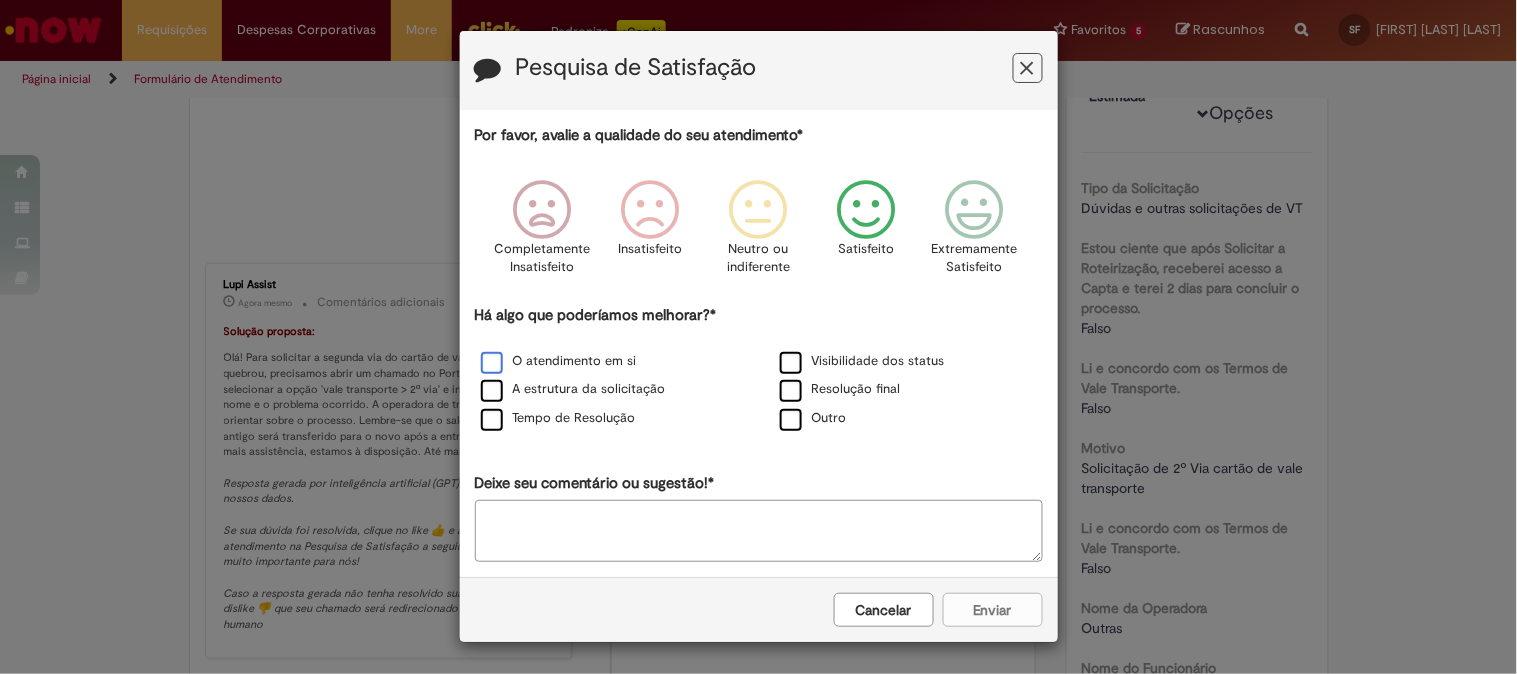 click on "O atendimento em si" at bounding box center (559, 361) 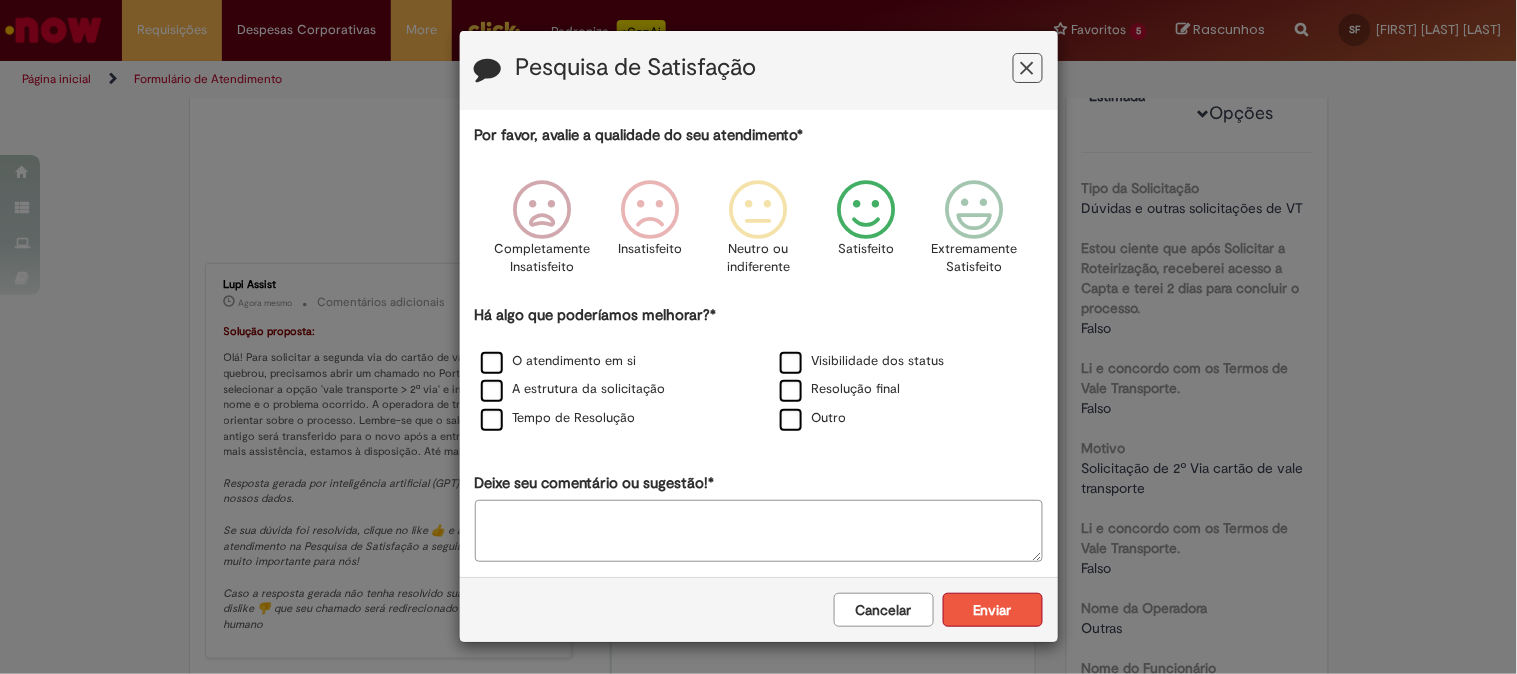 click on "Enviar" at bounding box center [993, 610] 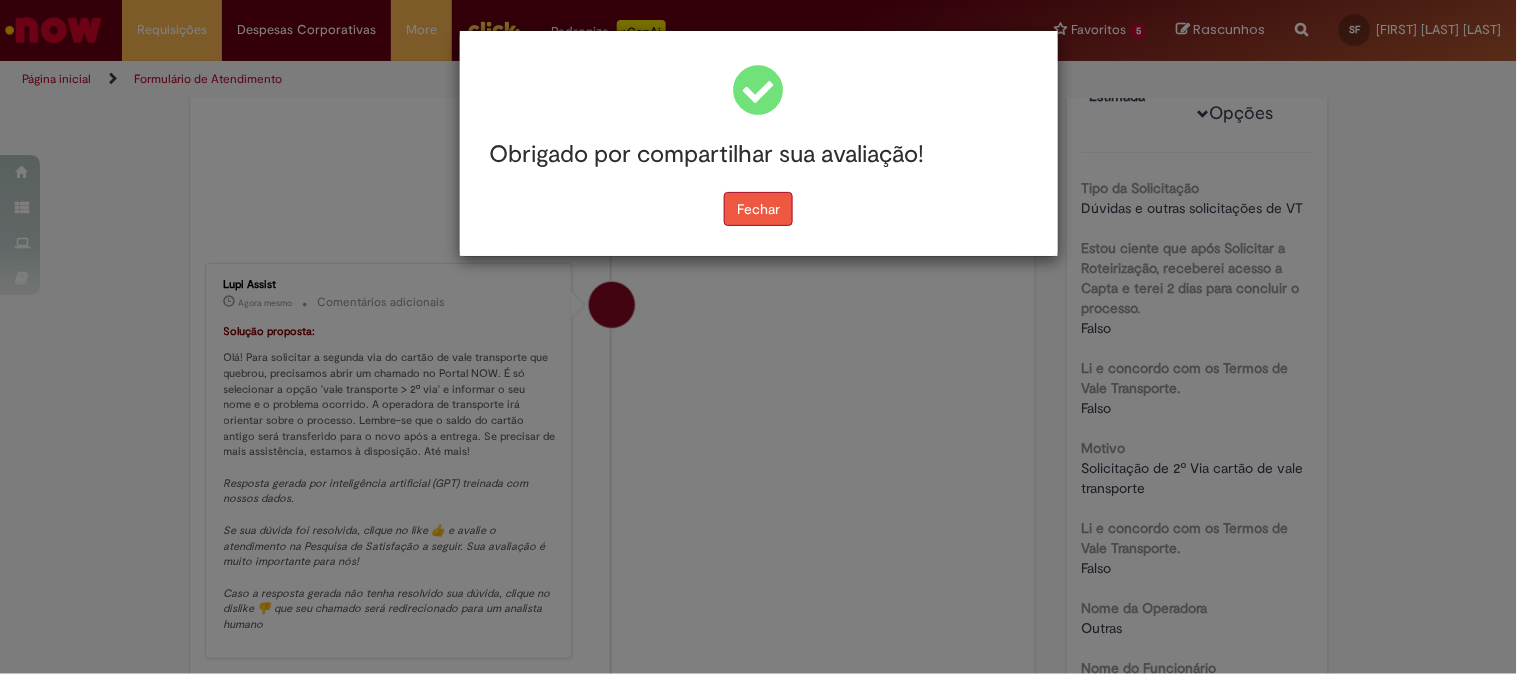 click on "Fechar" at bounding box center (758, 209) 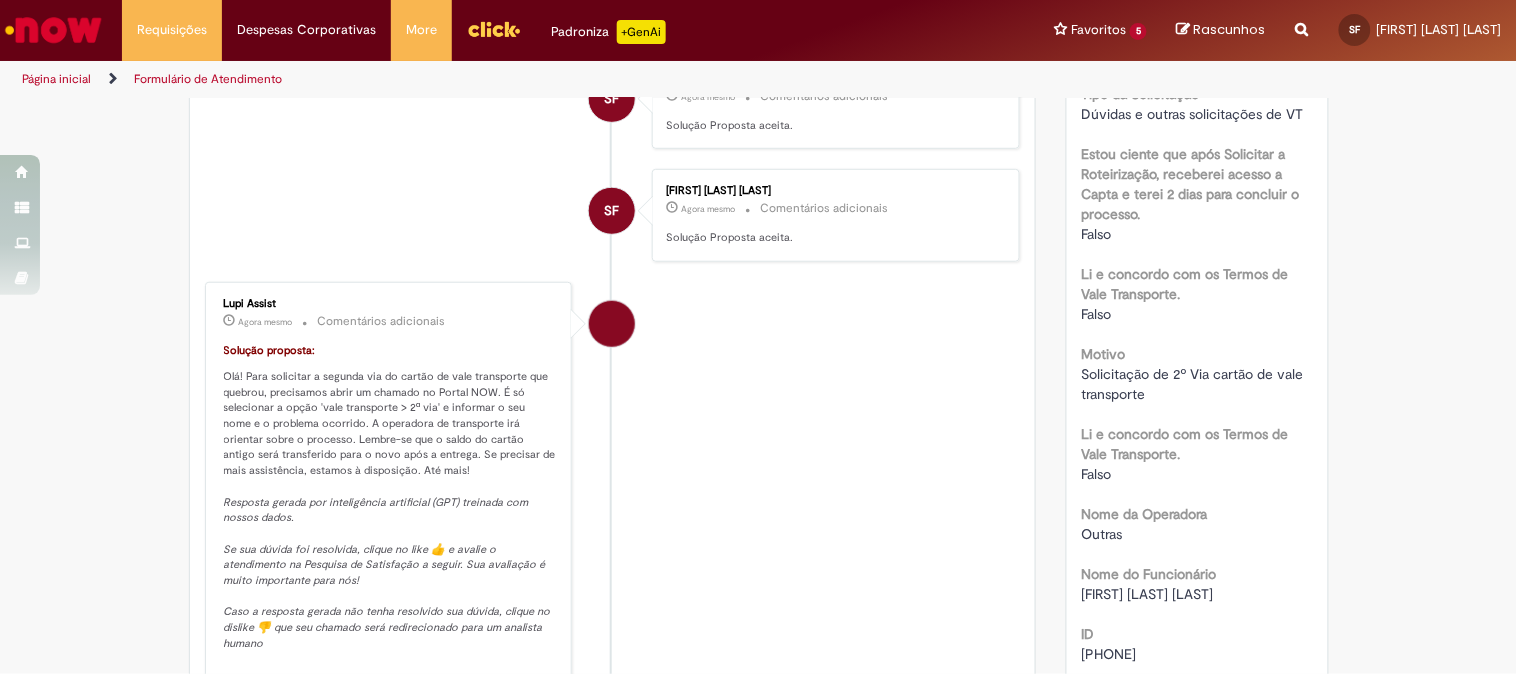scroll, scrollTop: 0, scrollLeft: 0, axis: both 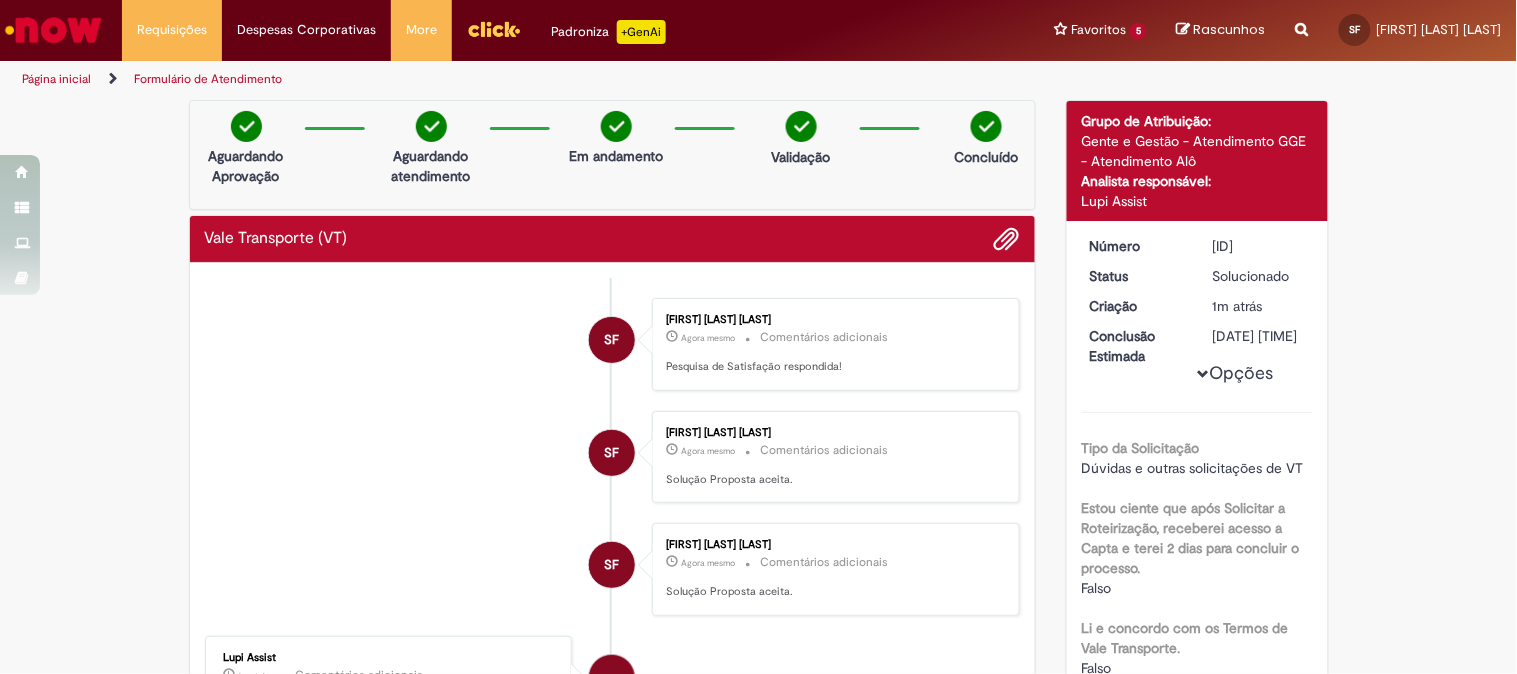 click on "Página inicial" at bounding box center (56, 79) 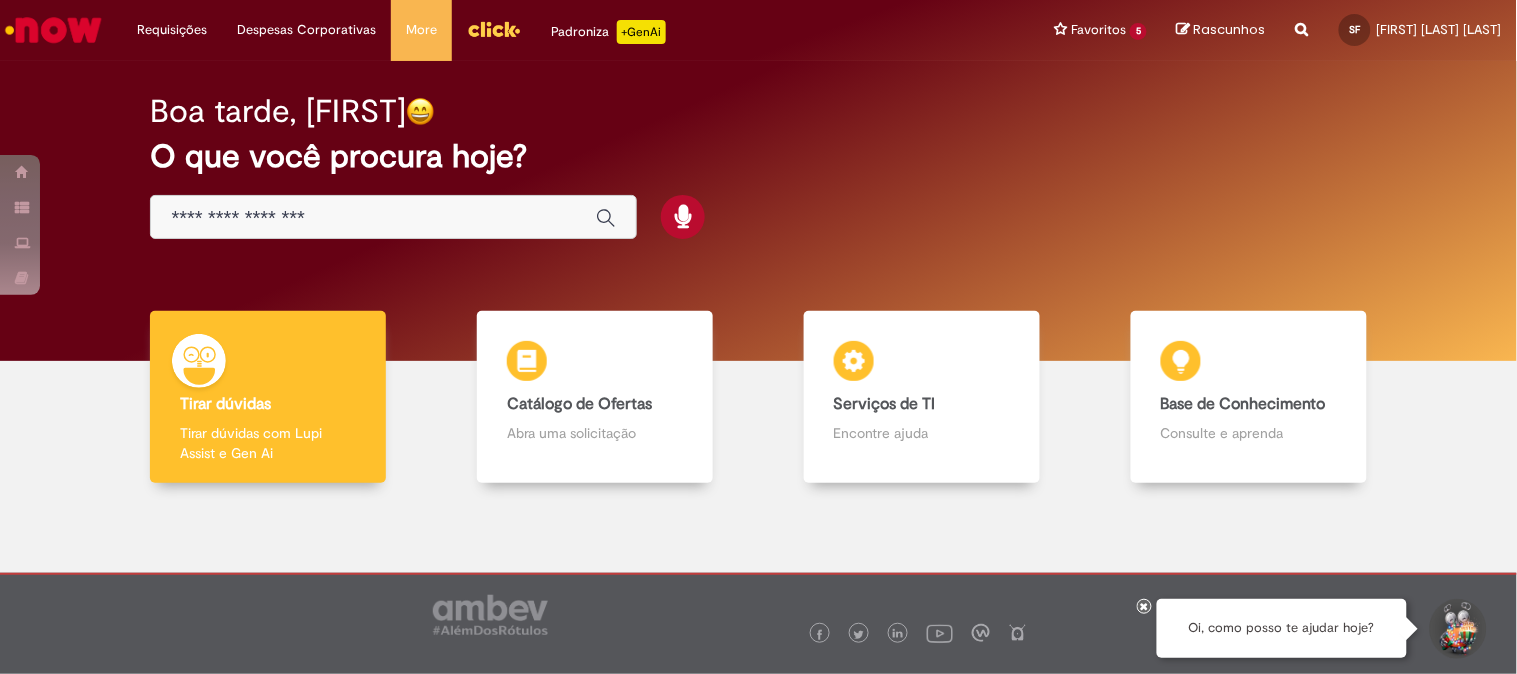 click at bounding box center (373, 218) 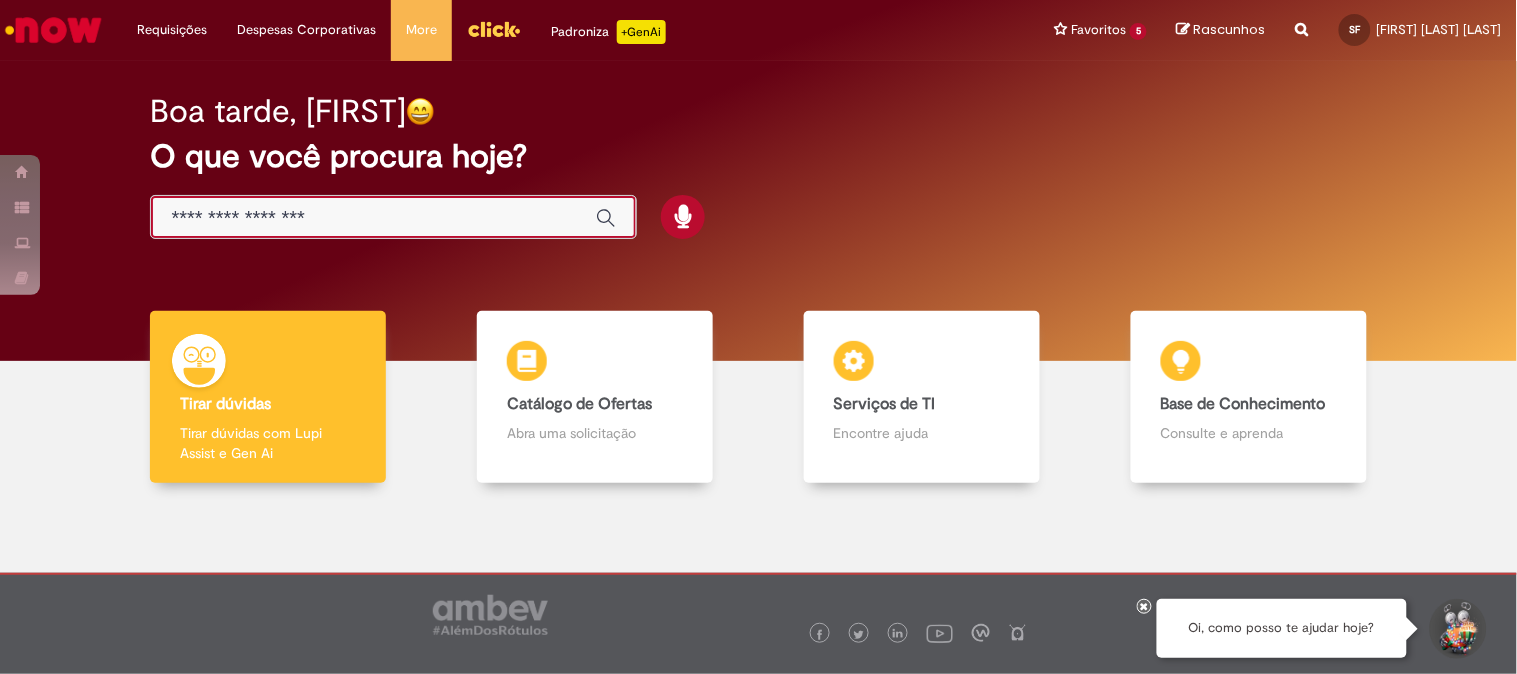 type on "*" 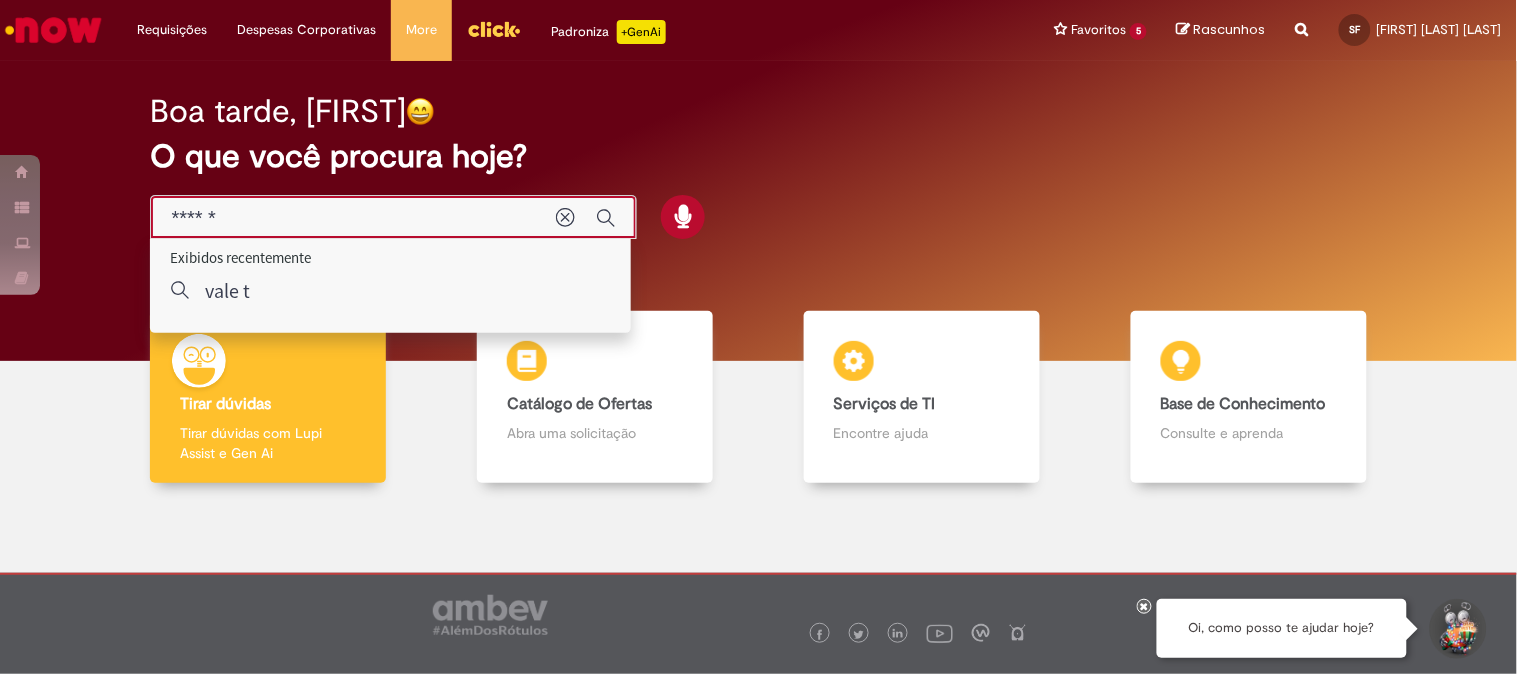 type on "*******" 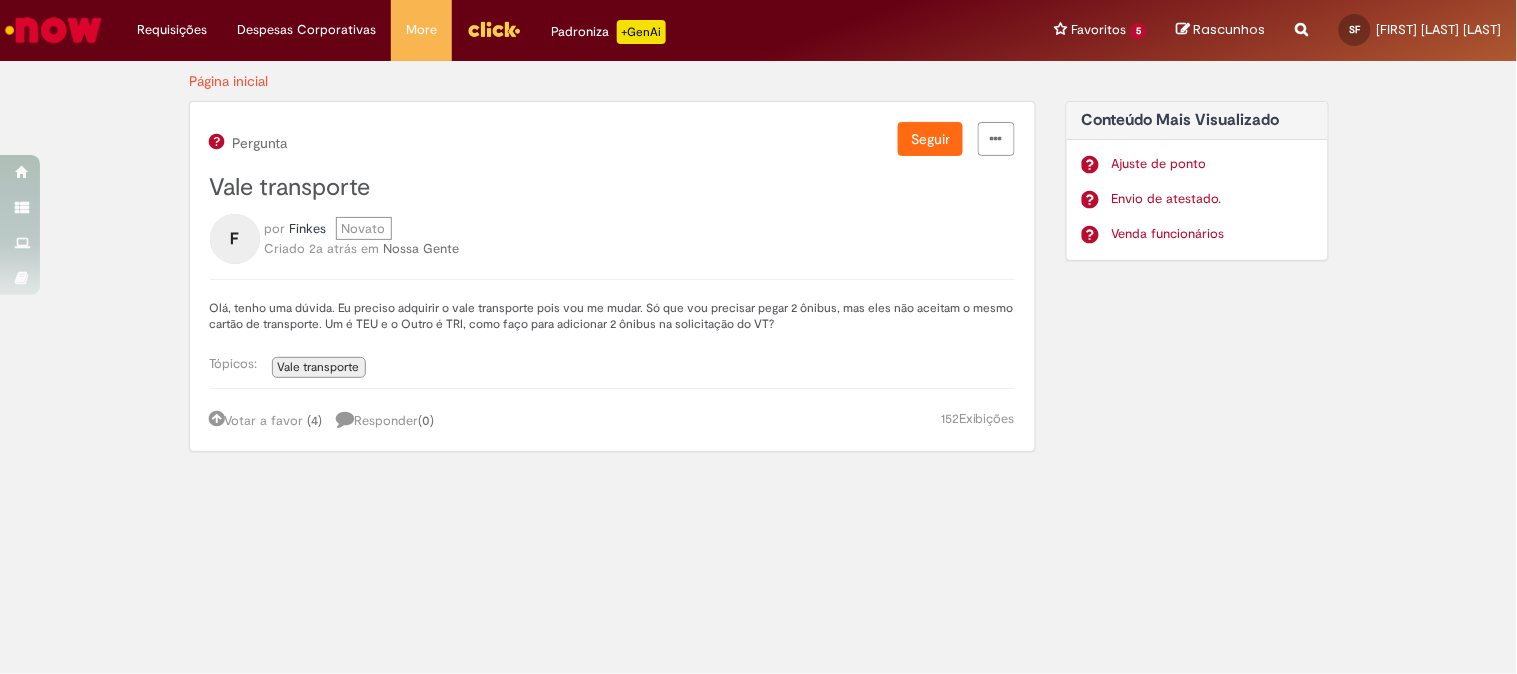 click on "Vale transporte" at bounding box center [319, 367] 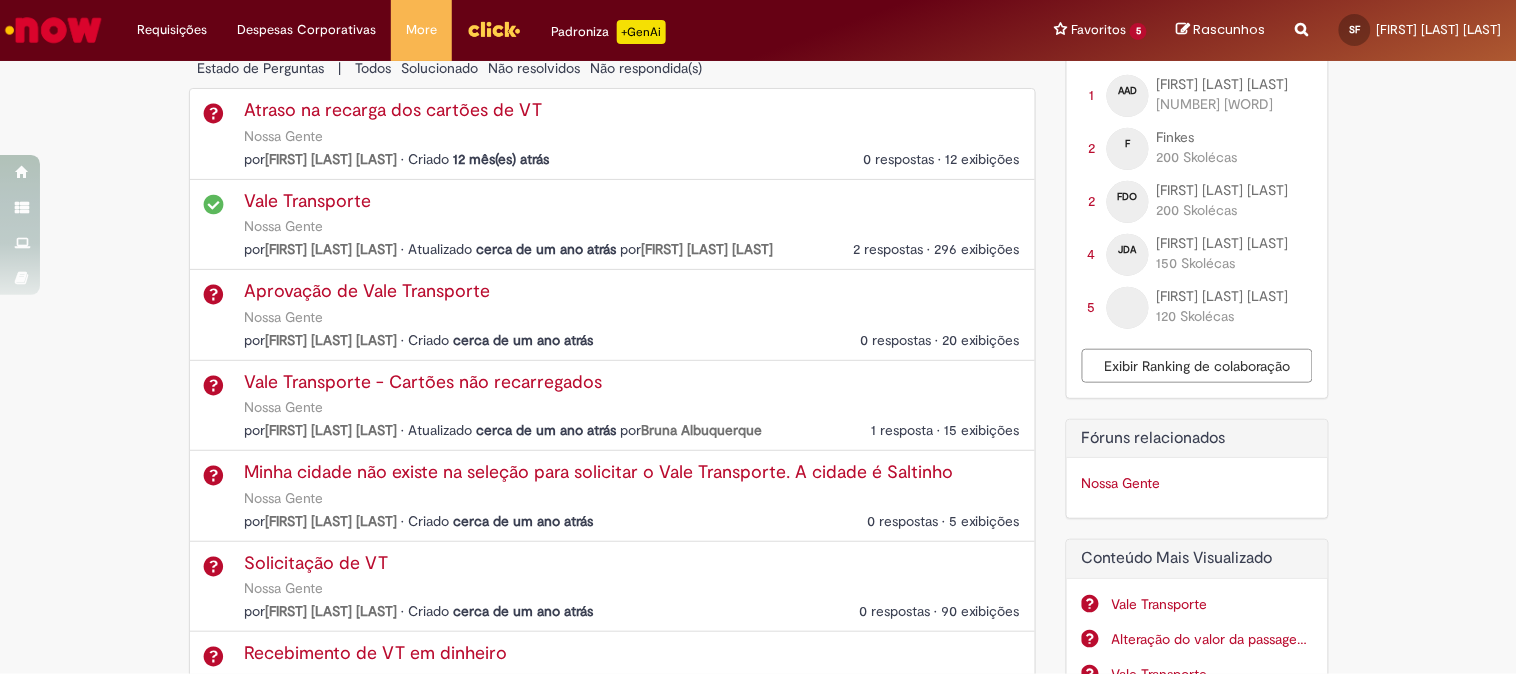 scroll, scrollTop: 444, scrollLeft: 0, axis: vertical 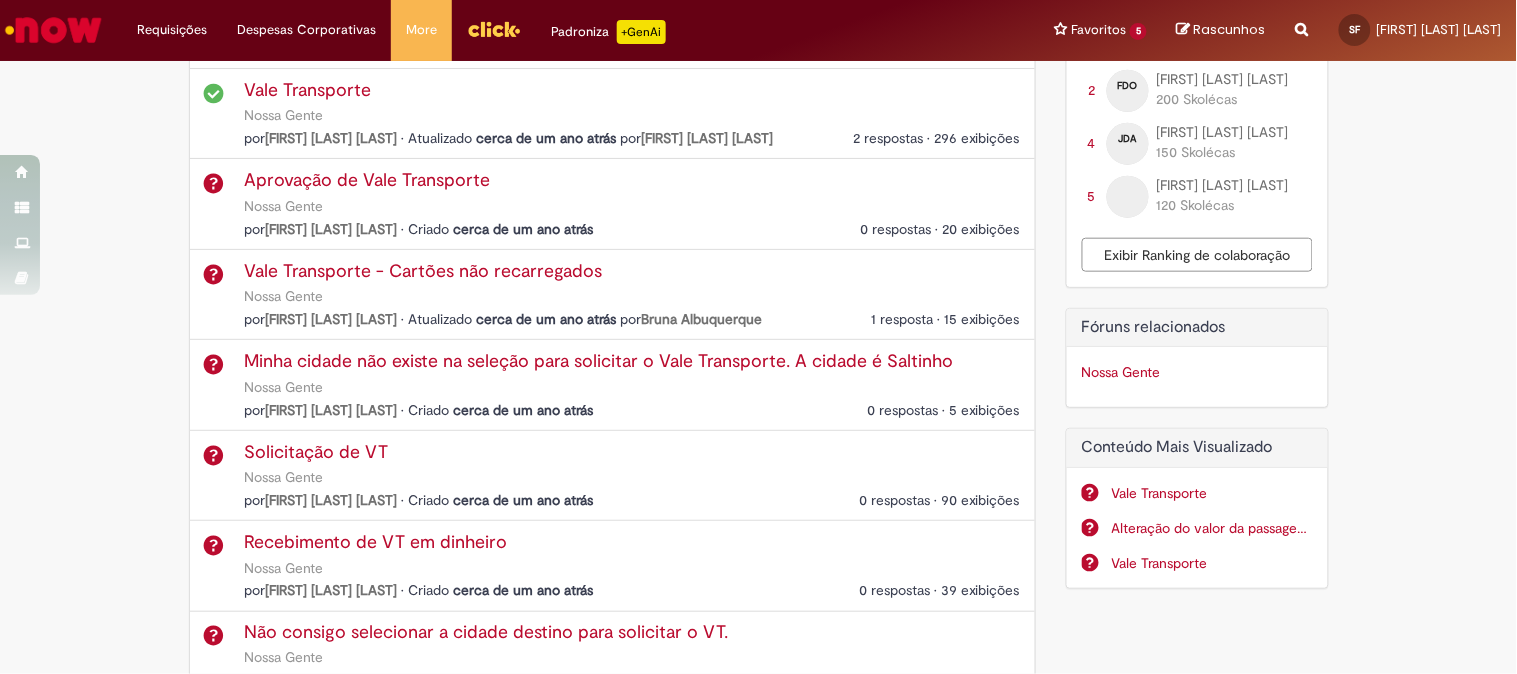 click on "Recebimento de VT em dinheiro
Nossa Gente
por  [FIRST] [LAST] [LAST]   •       Criado
cerca de um ano atrás cerca de um ano atrás     por
0 respostas   •   39 exibições
0 respostas   •   39 exibições" at bounding box center (633, 566) 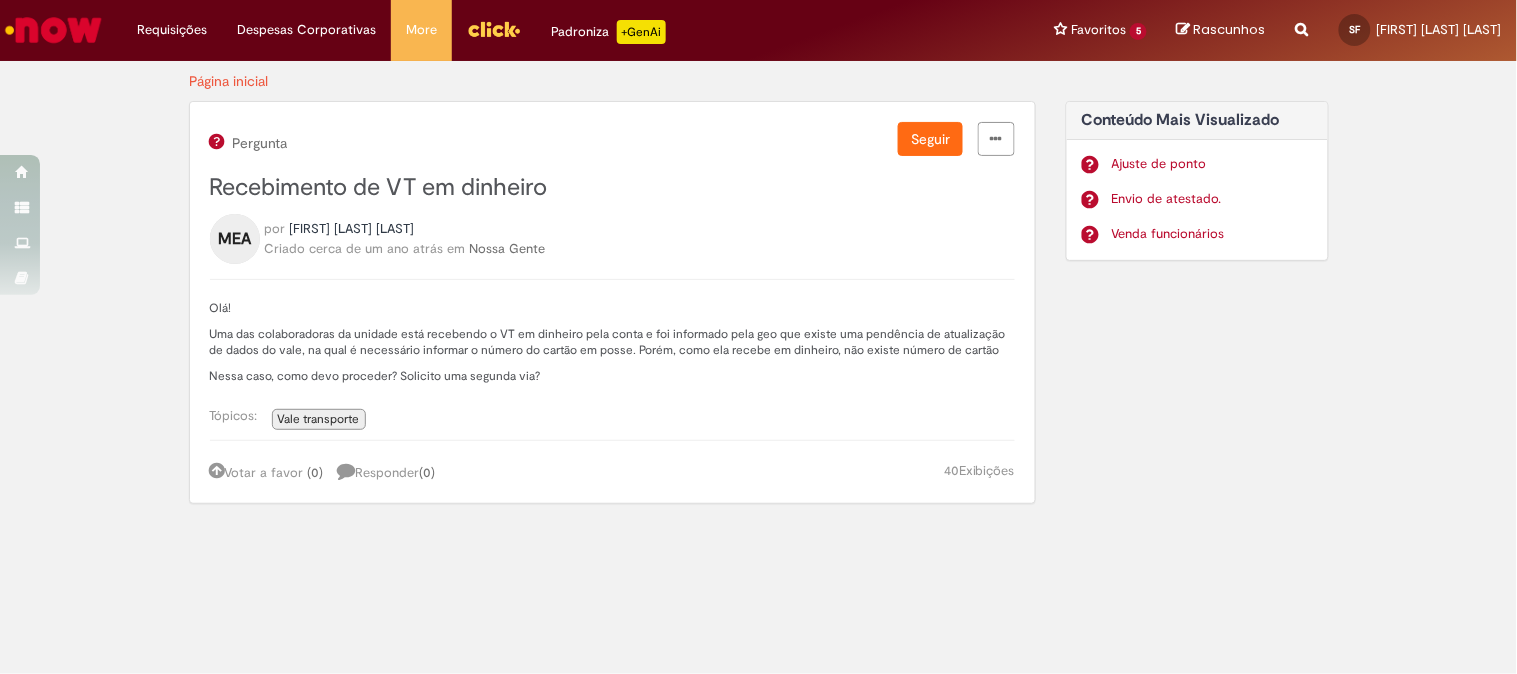 scroll, scrollTop: 0, scrollLeft: 0, axis: both 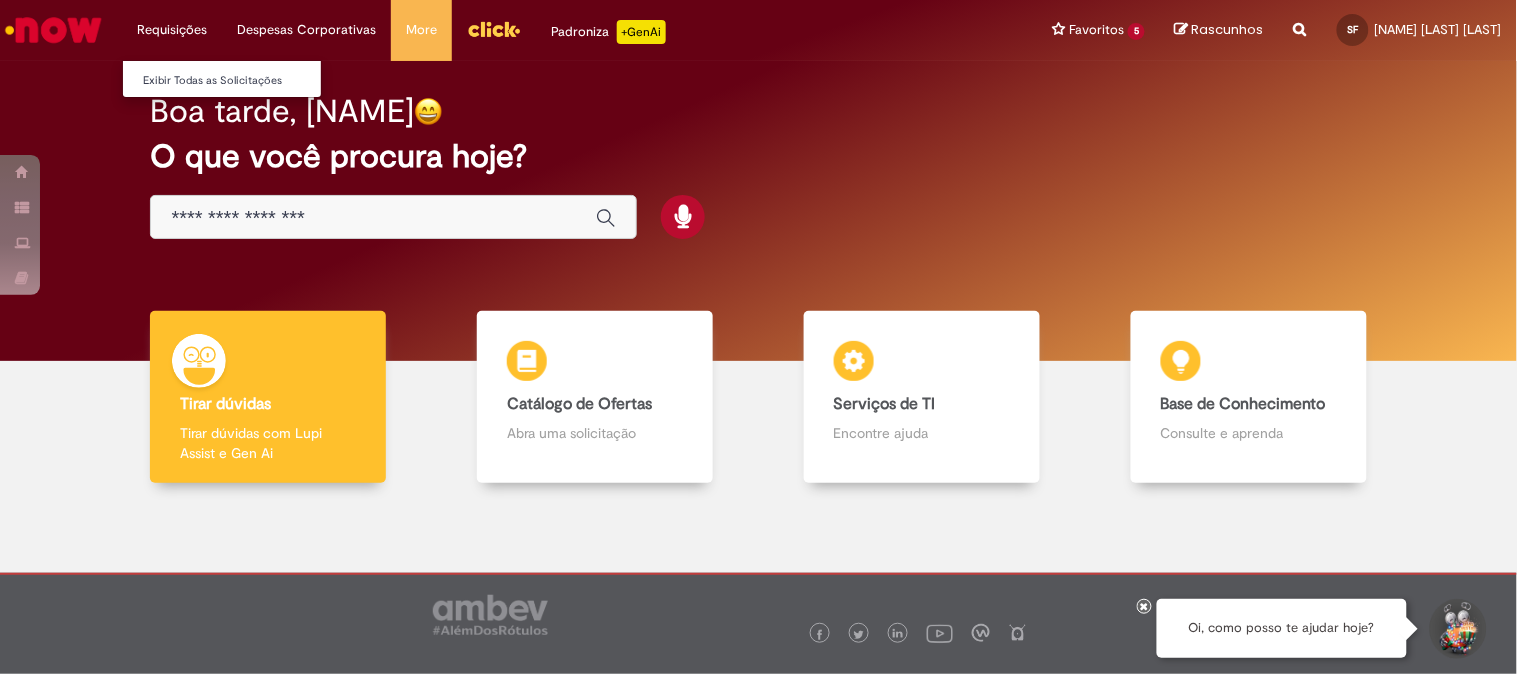 click on "Requisições
Exibir Todas as Solicitações" at bounding box center (172, 30) 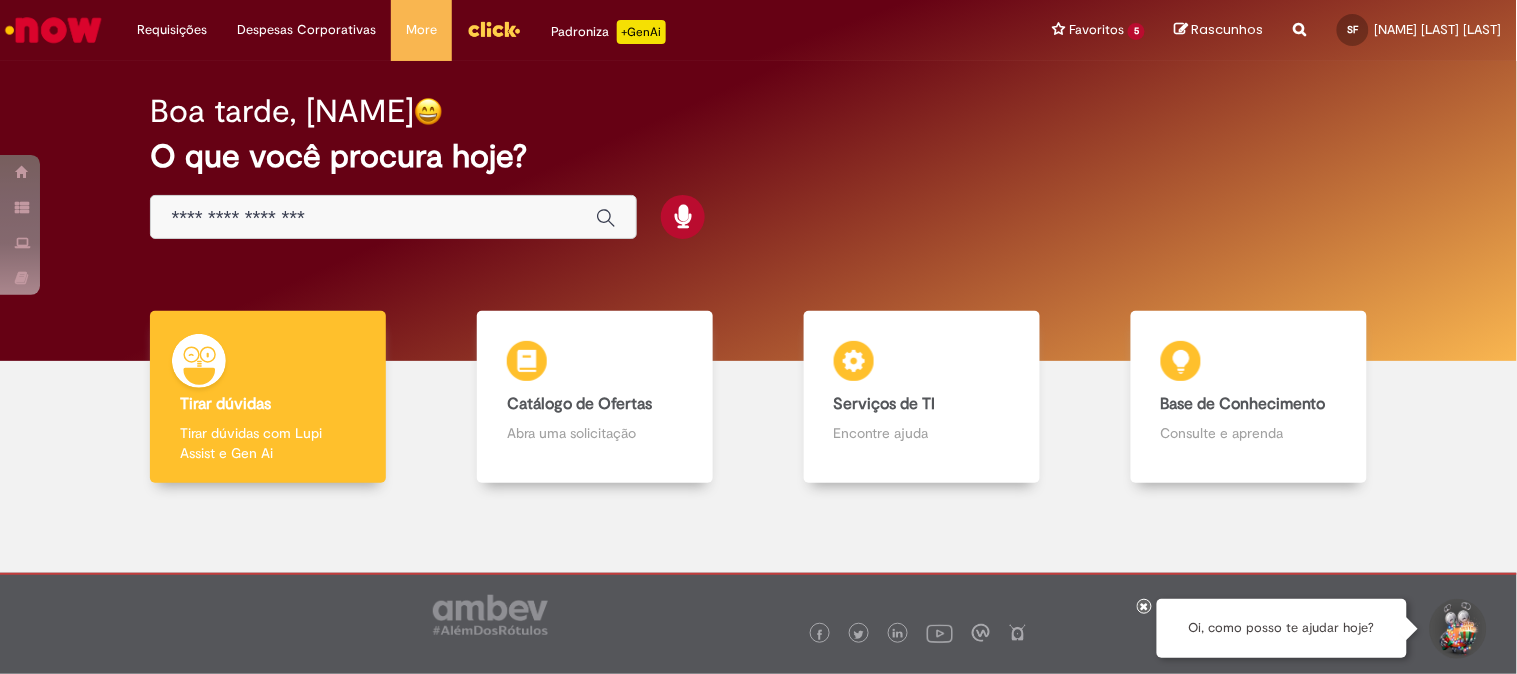 click at bounding box center [373, 218] 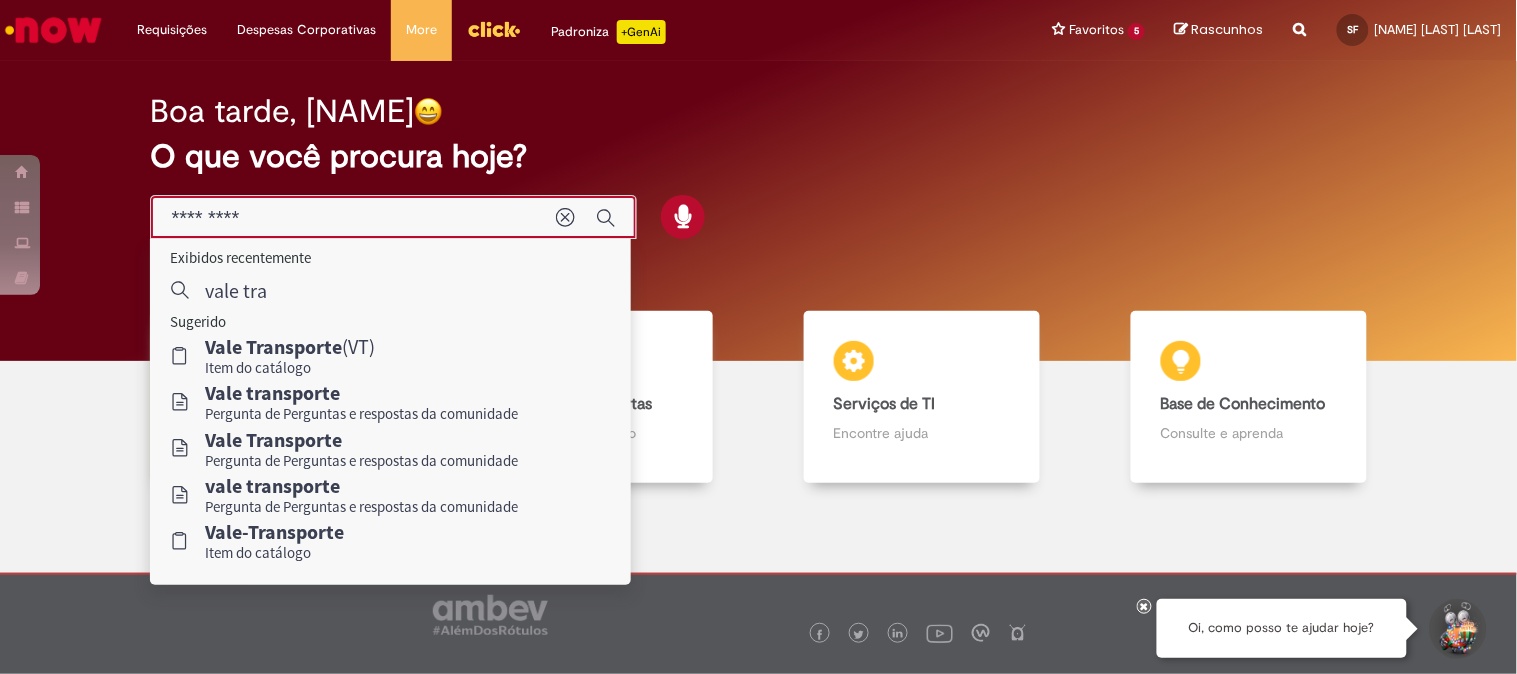 type on "**********" 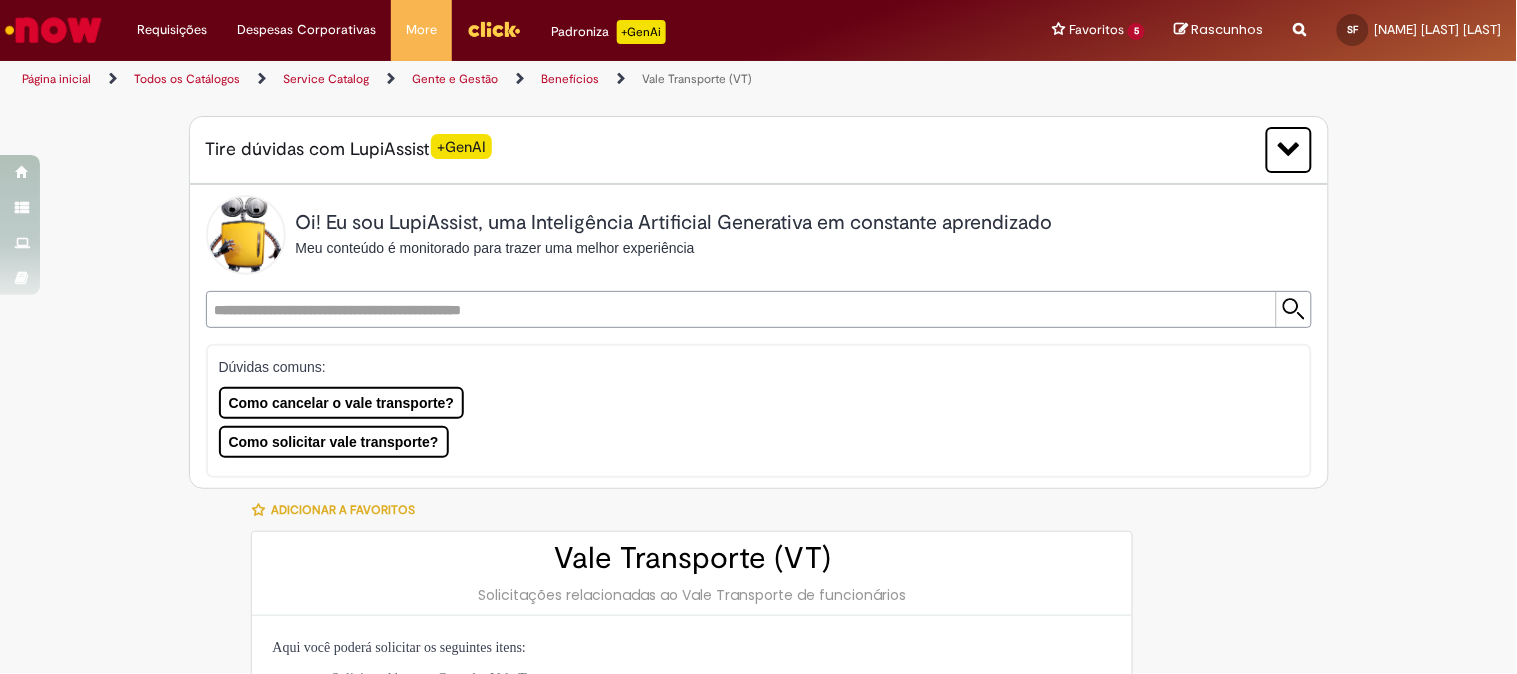 type on "********" 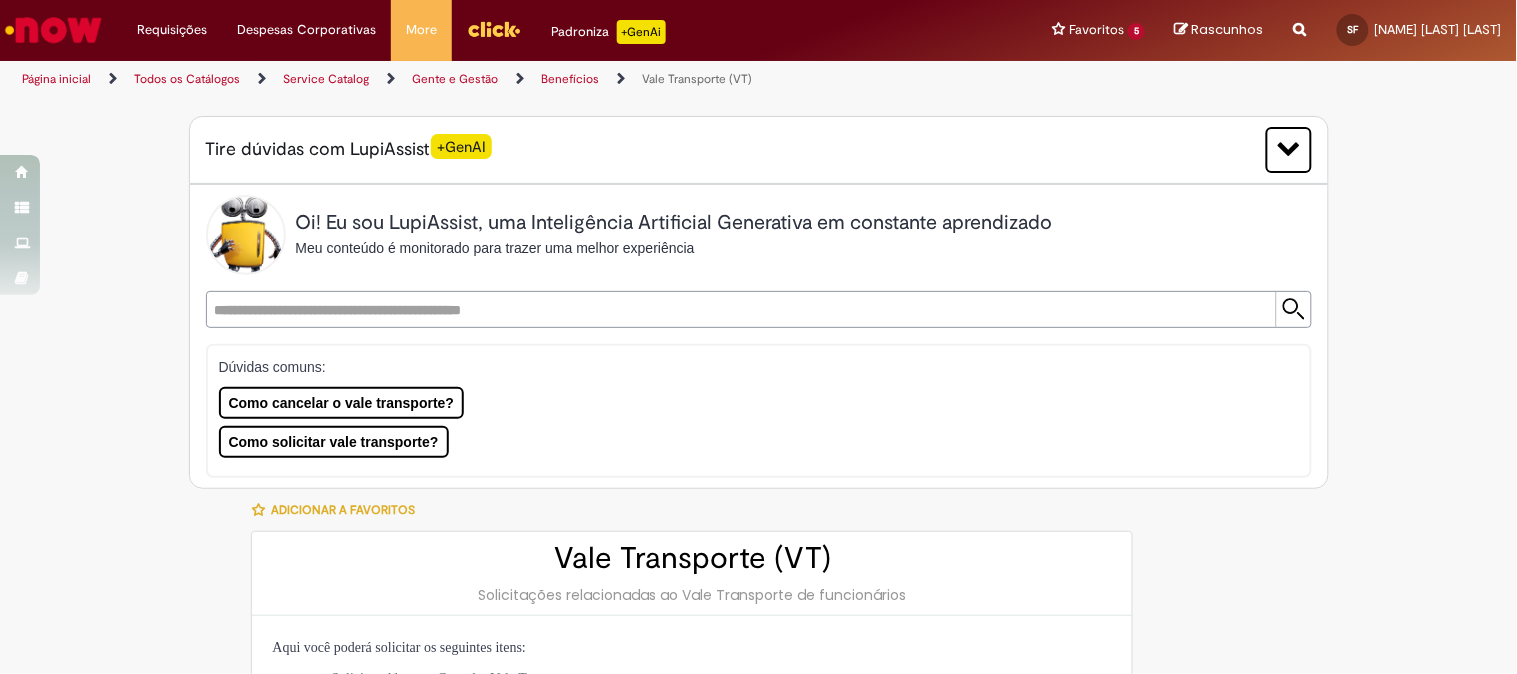 type on "**********" 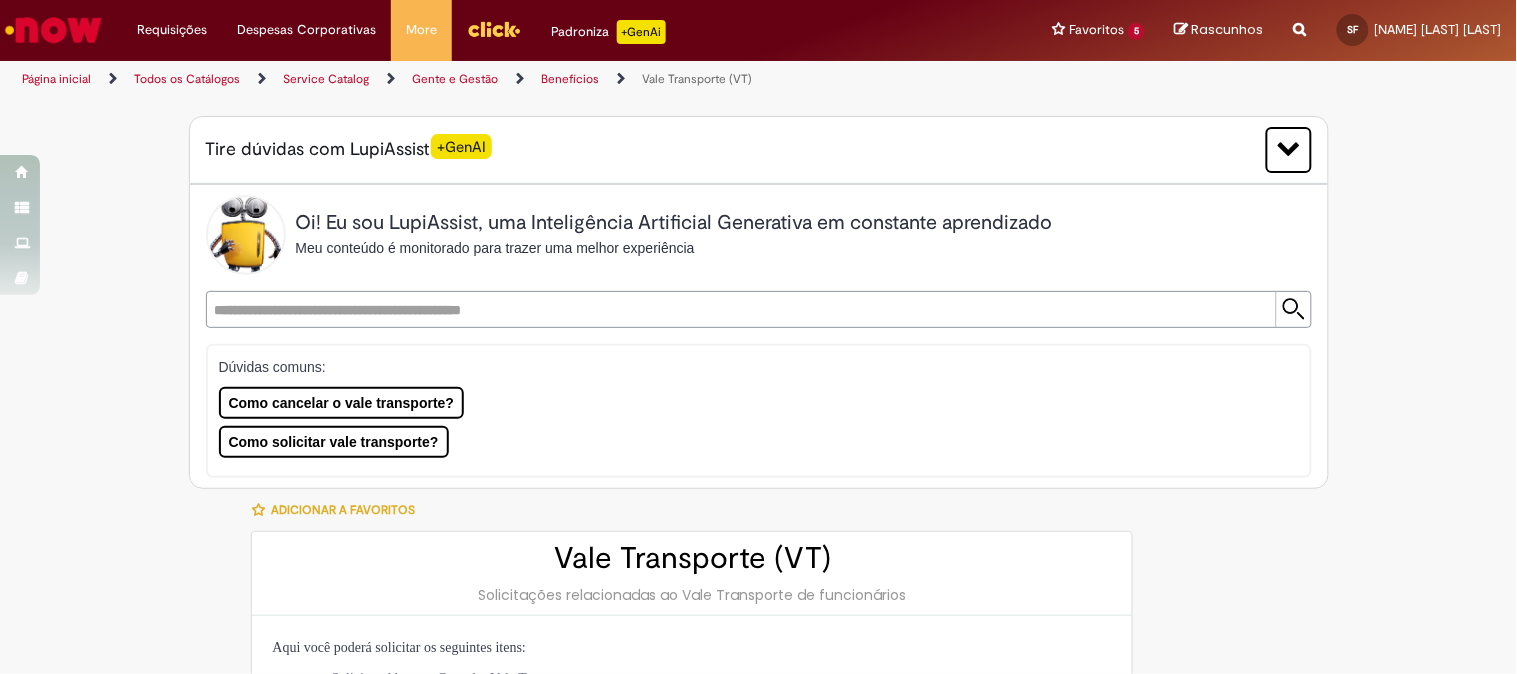 type on "**********" 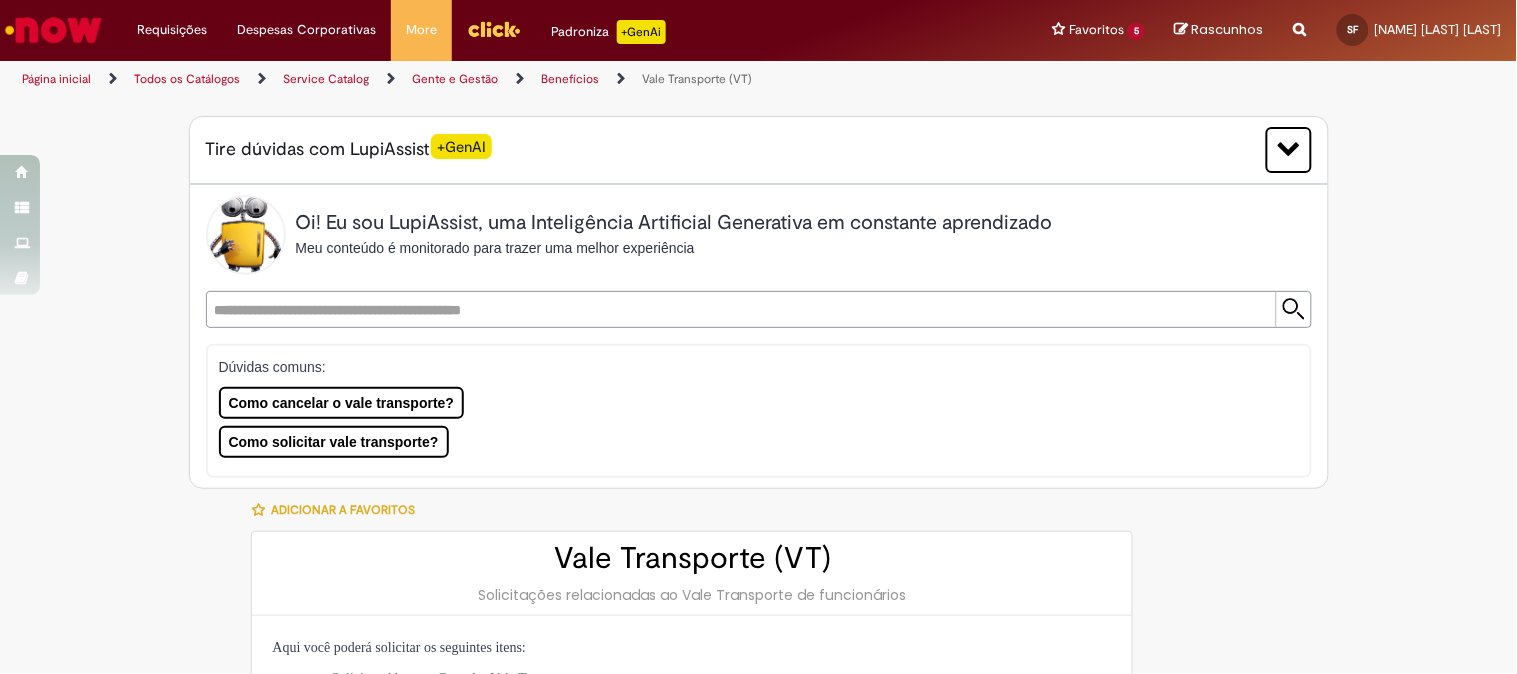 type on "**********" 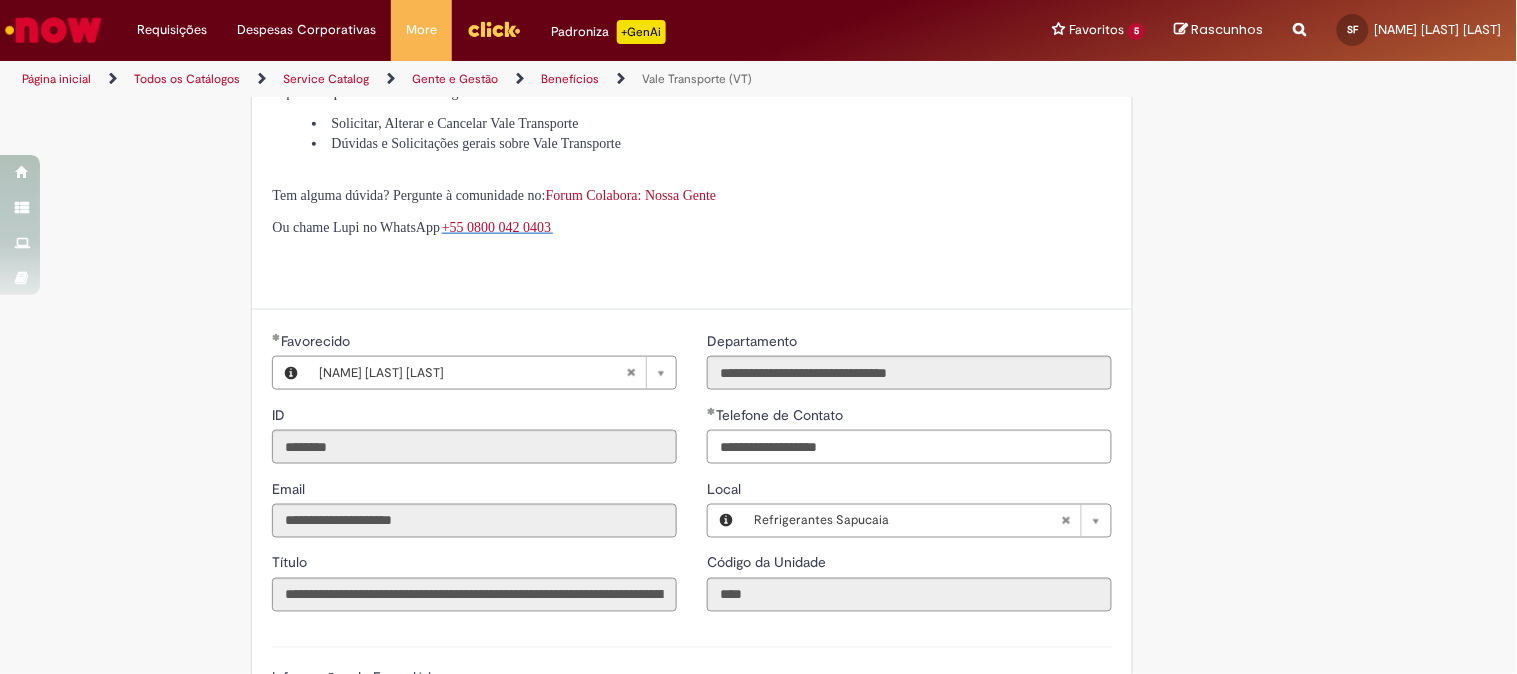 scroll, scrollTop: 777, scrollLeft: 0, axis: vertical 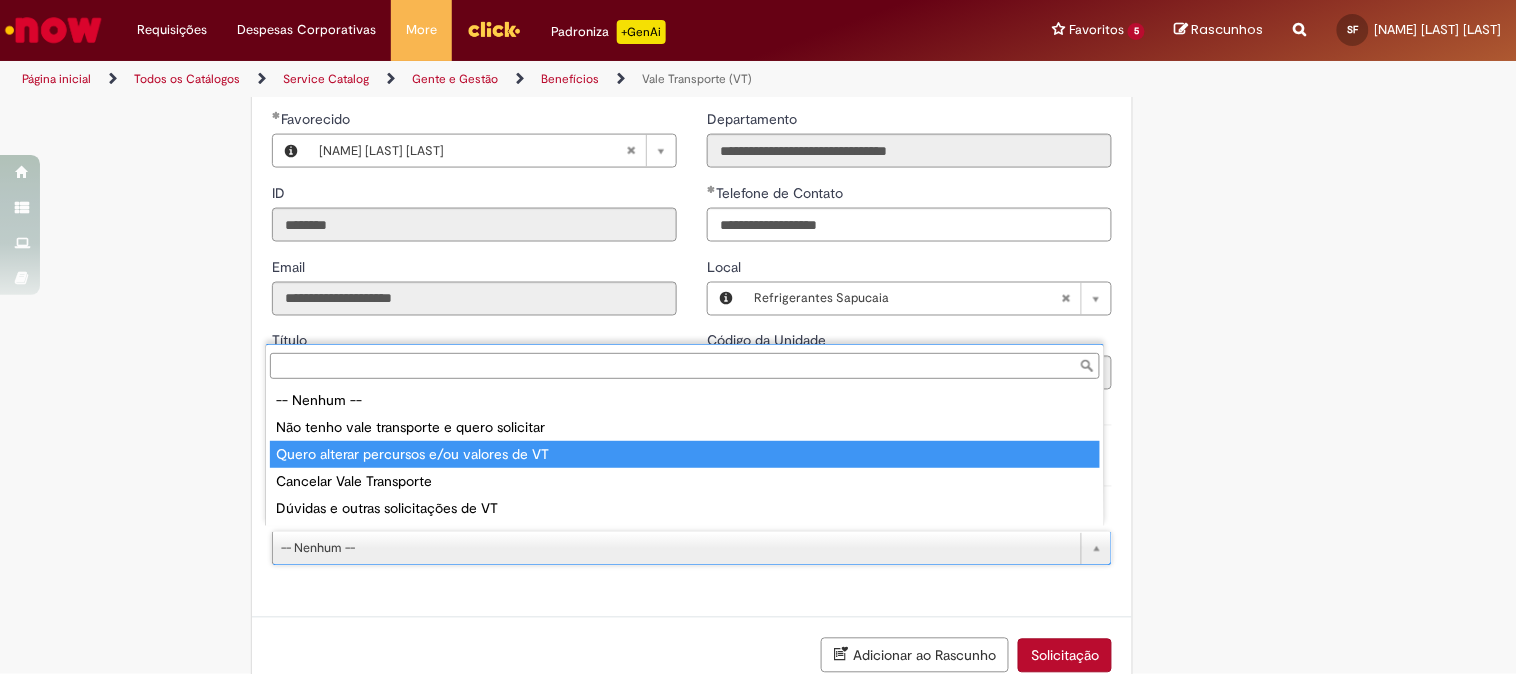 type on "**********" 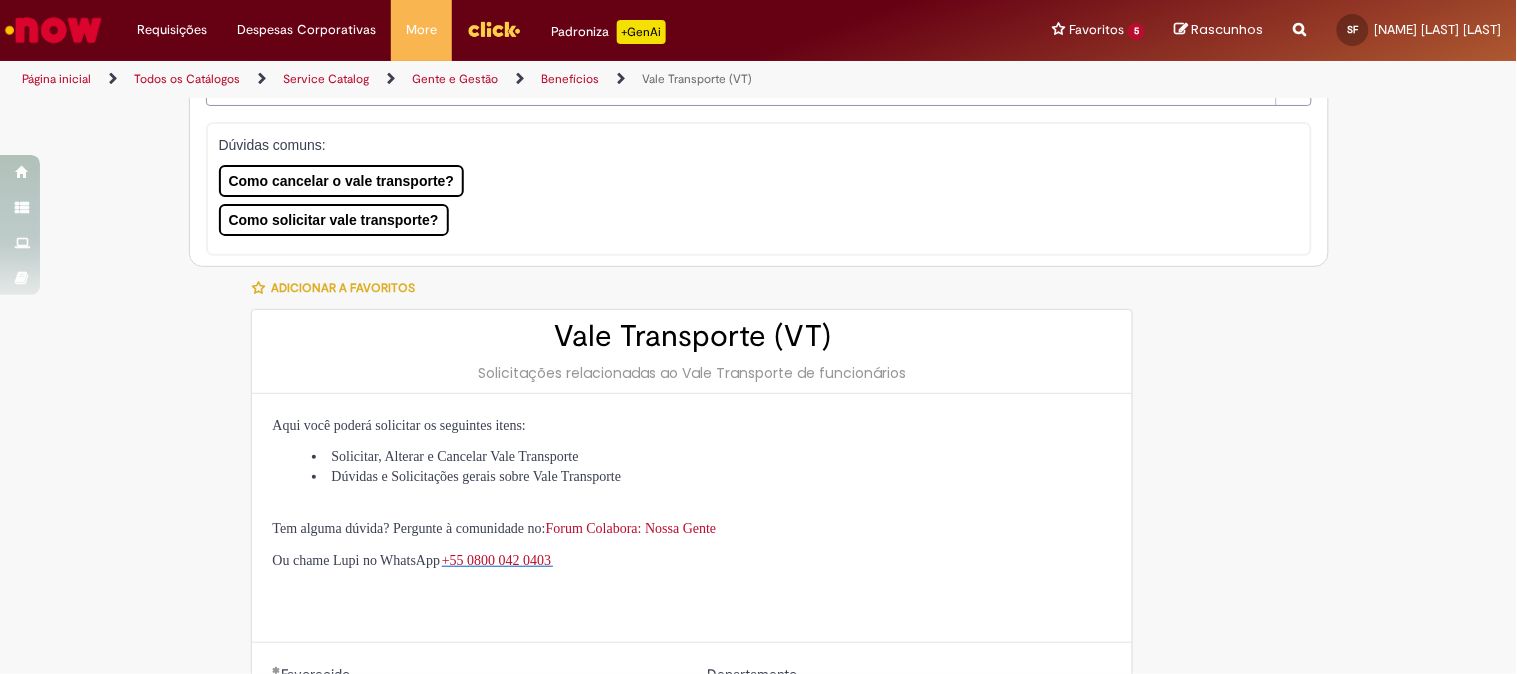scroll, scrollTop: 444, scrollLeft: 0, axis: vertical 